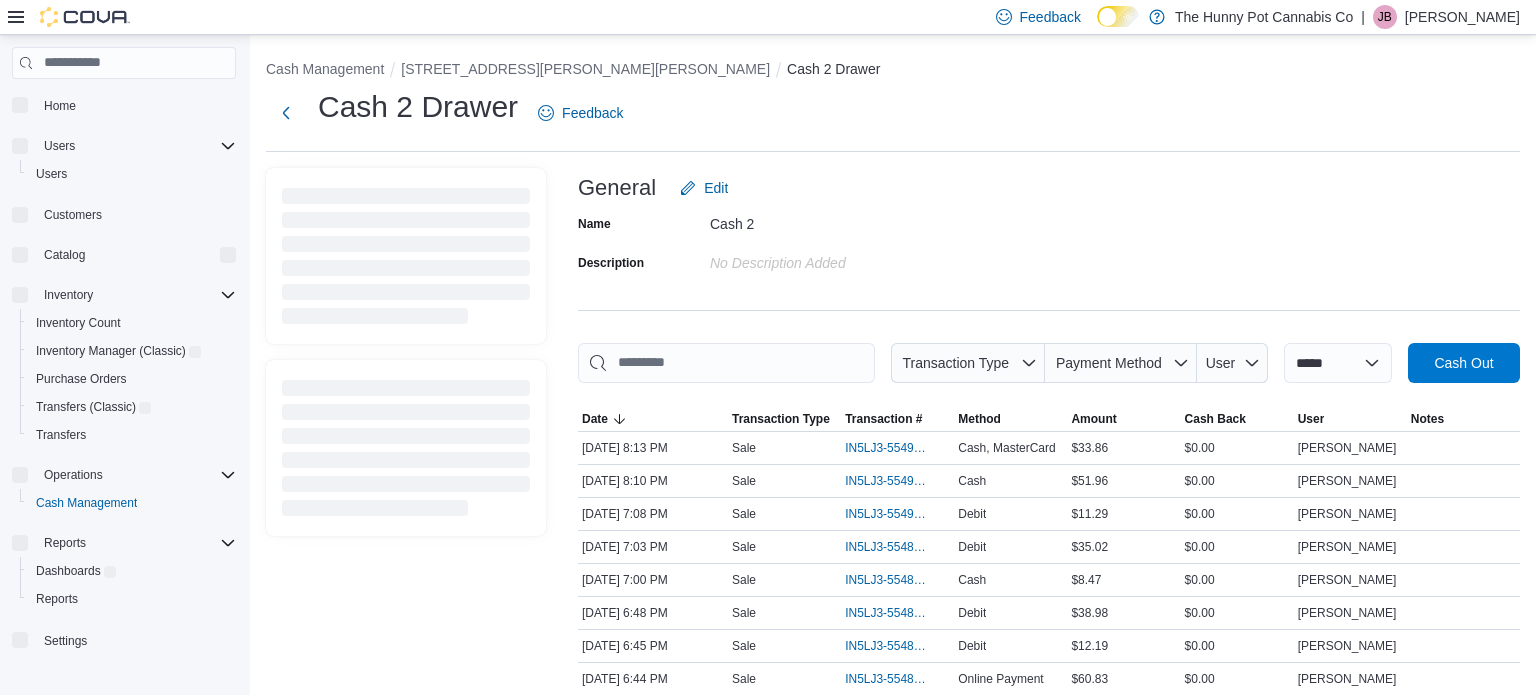 scroll, scrollTop: 0, scrollLeft: 0, axis: both 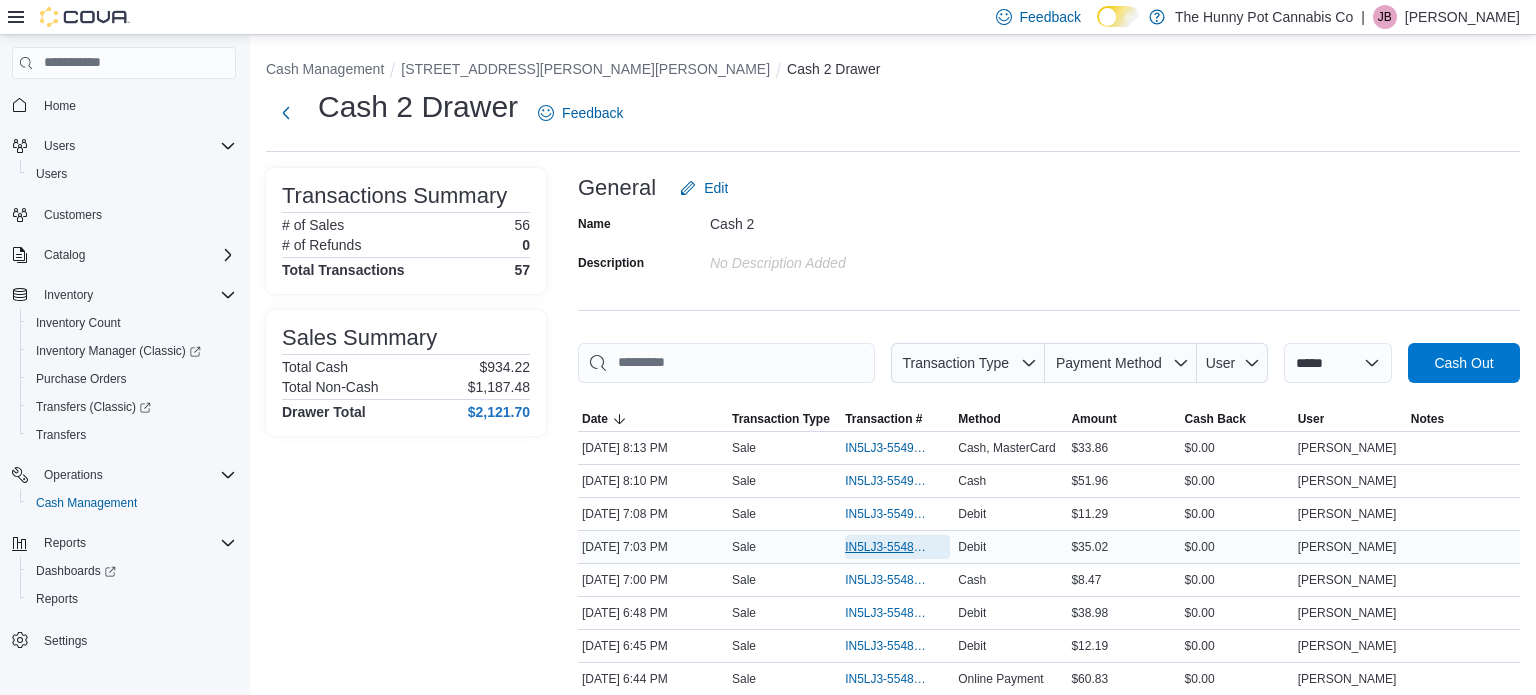 click on "IN5LJ3-5548976" at bounding box center (887, 547) 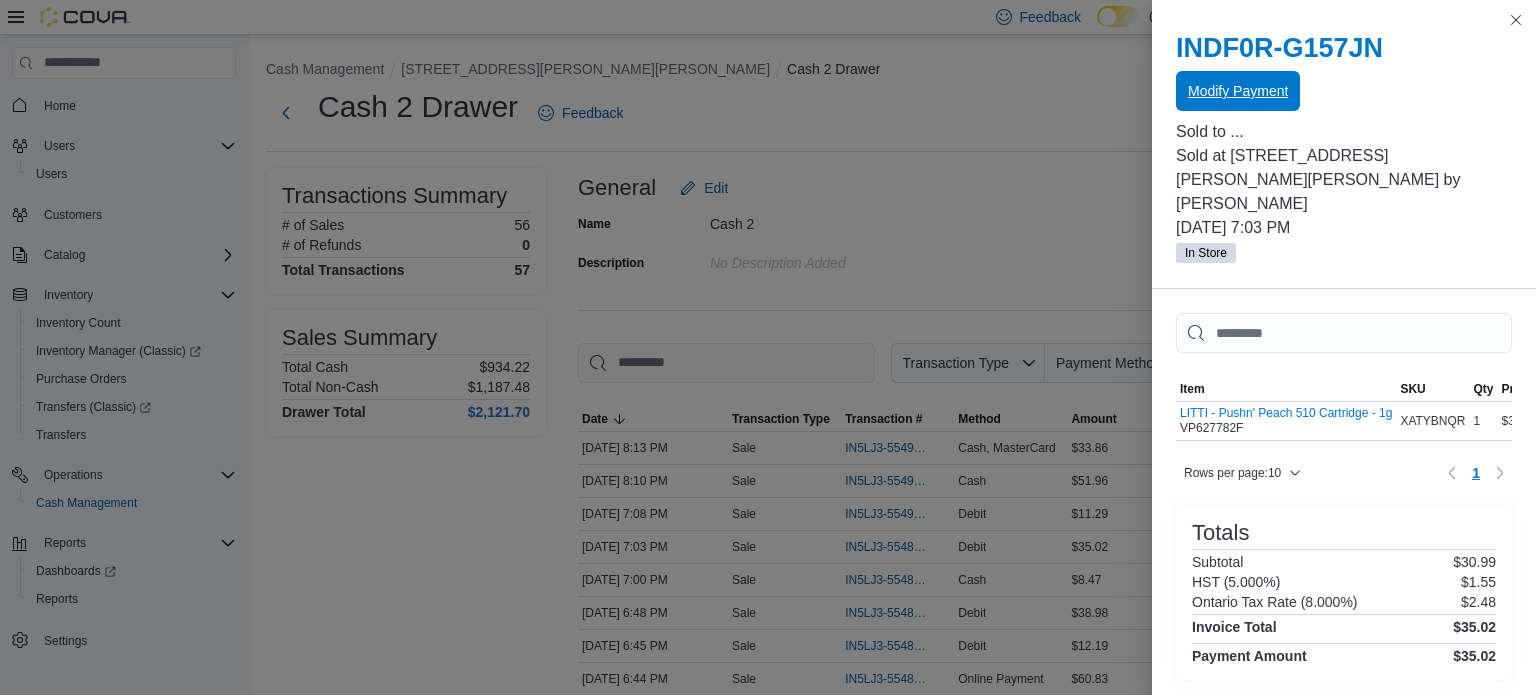 click on "Modify Payment" at bounding box center (1238, 91) 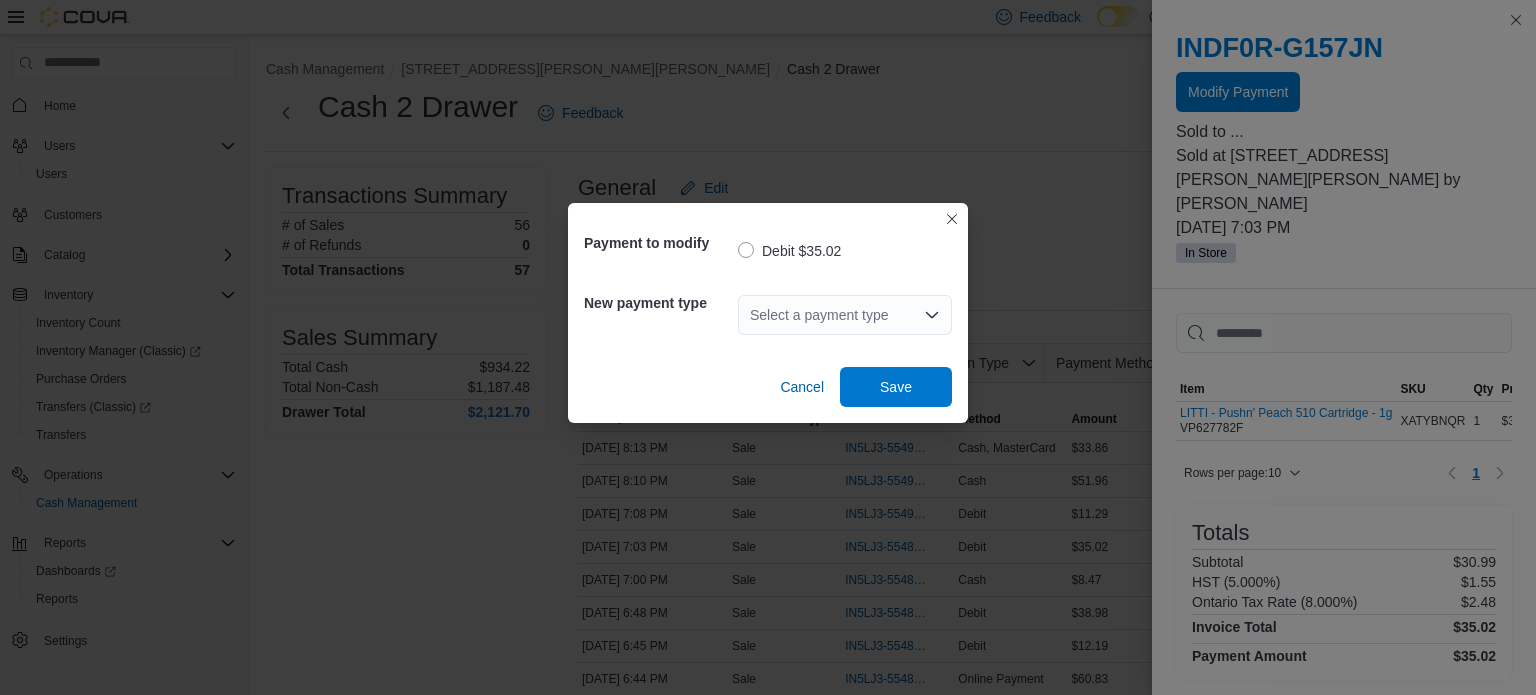 click on "Select a payment type" at bounding box center [845, 315] 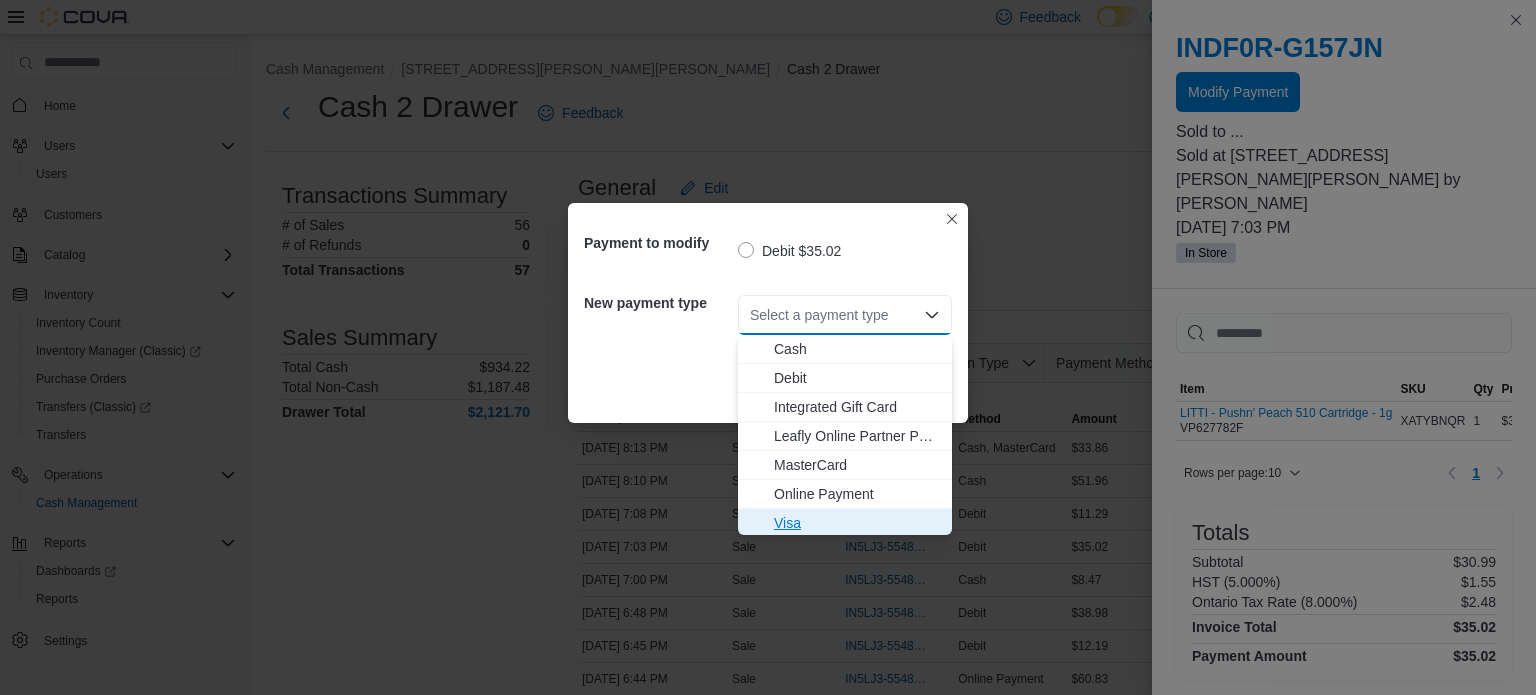 click on "Visa" at bounding box center (857, 523) 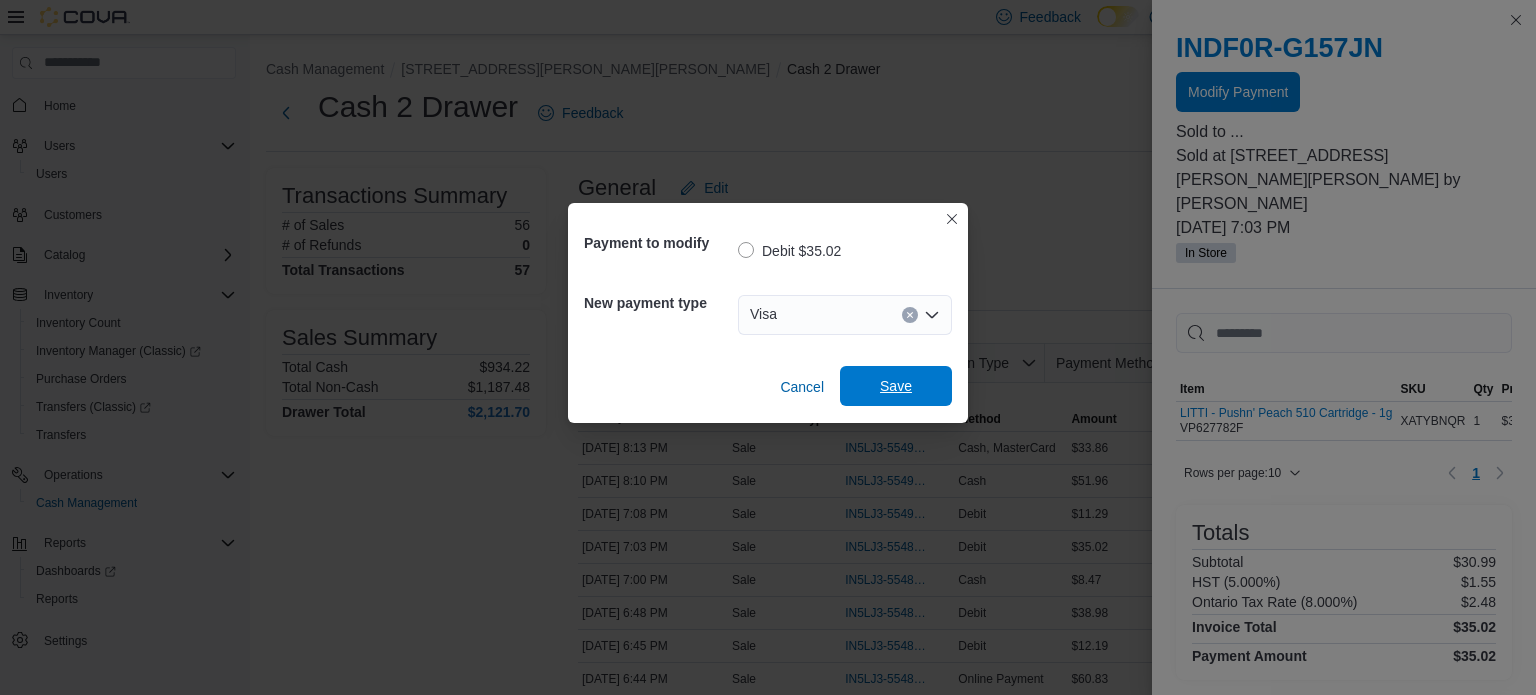 click on "Save" at bounding box center (896, 386) 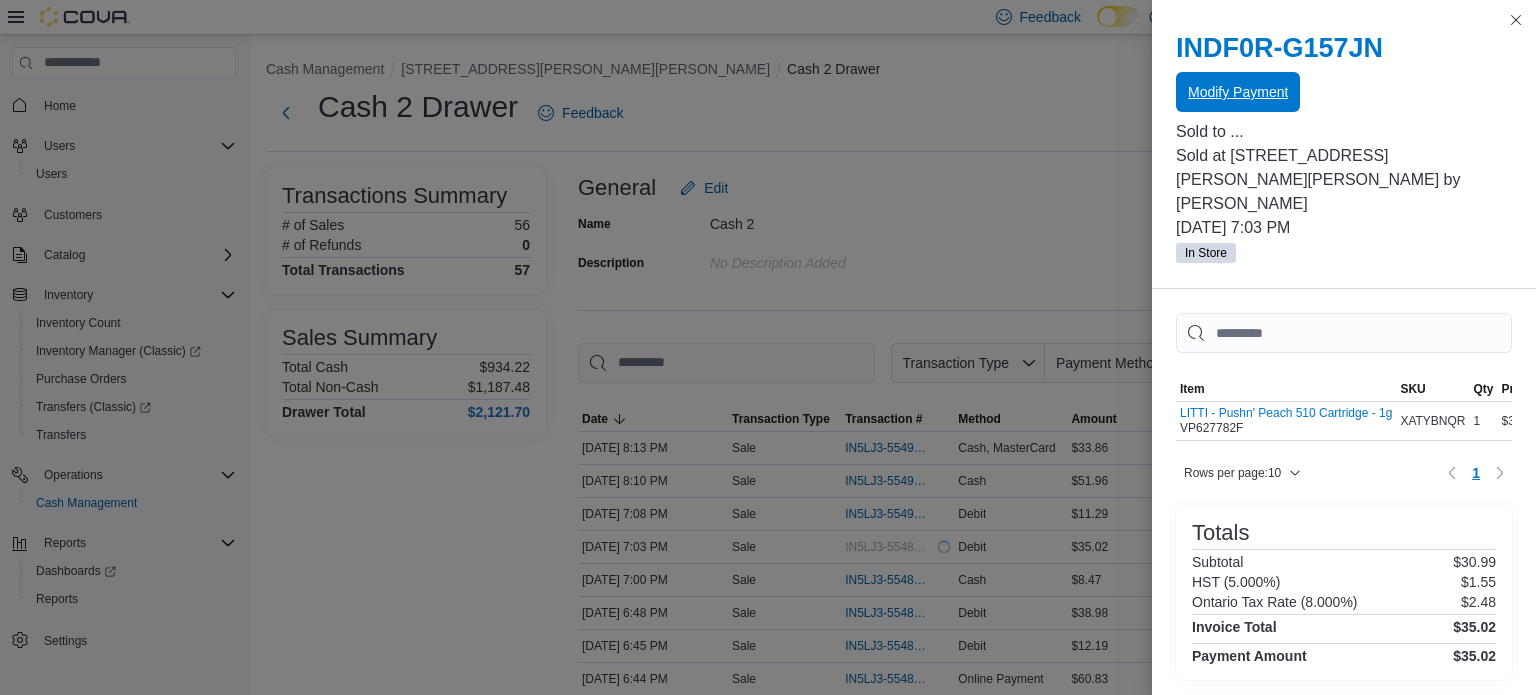 scroll, scrollTop: 0, scrollLeft: 0, axis: both 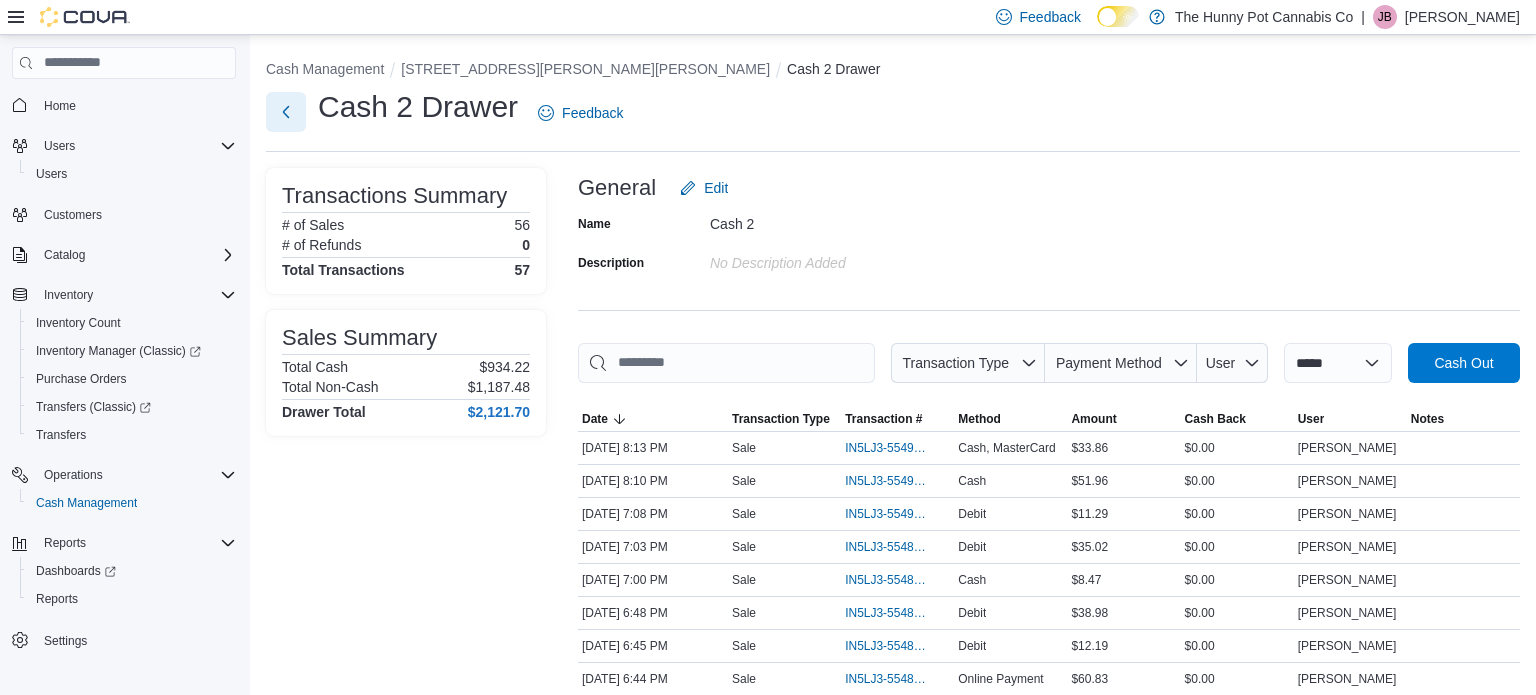 click at bounding box center (286, 112) 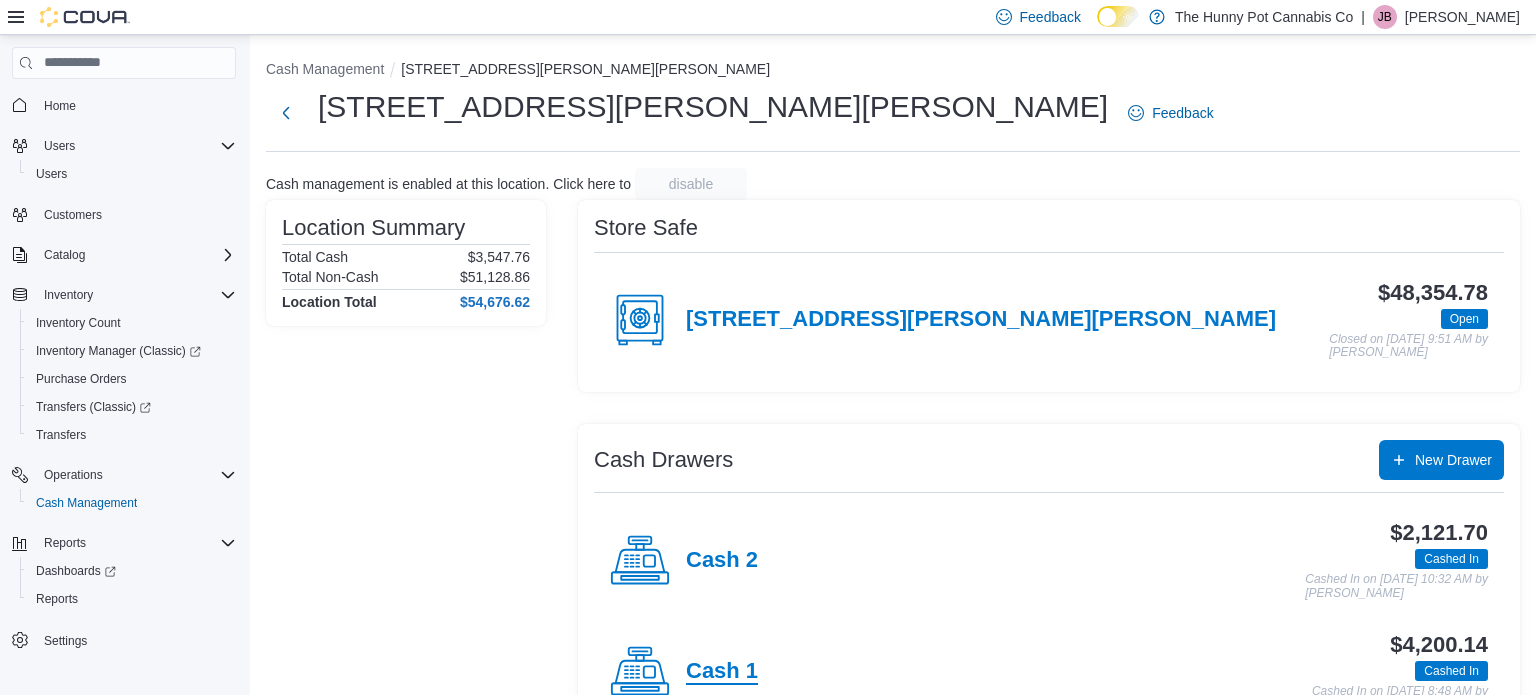 click on "Cash 1" at bounding box center (722, 672) 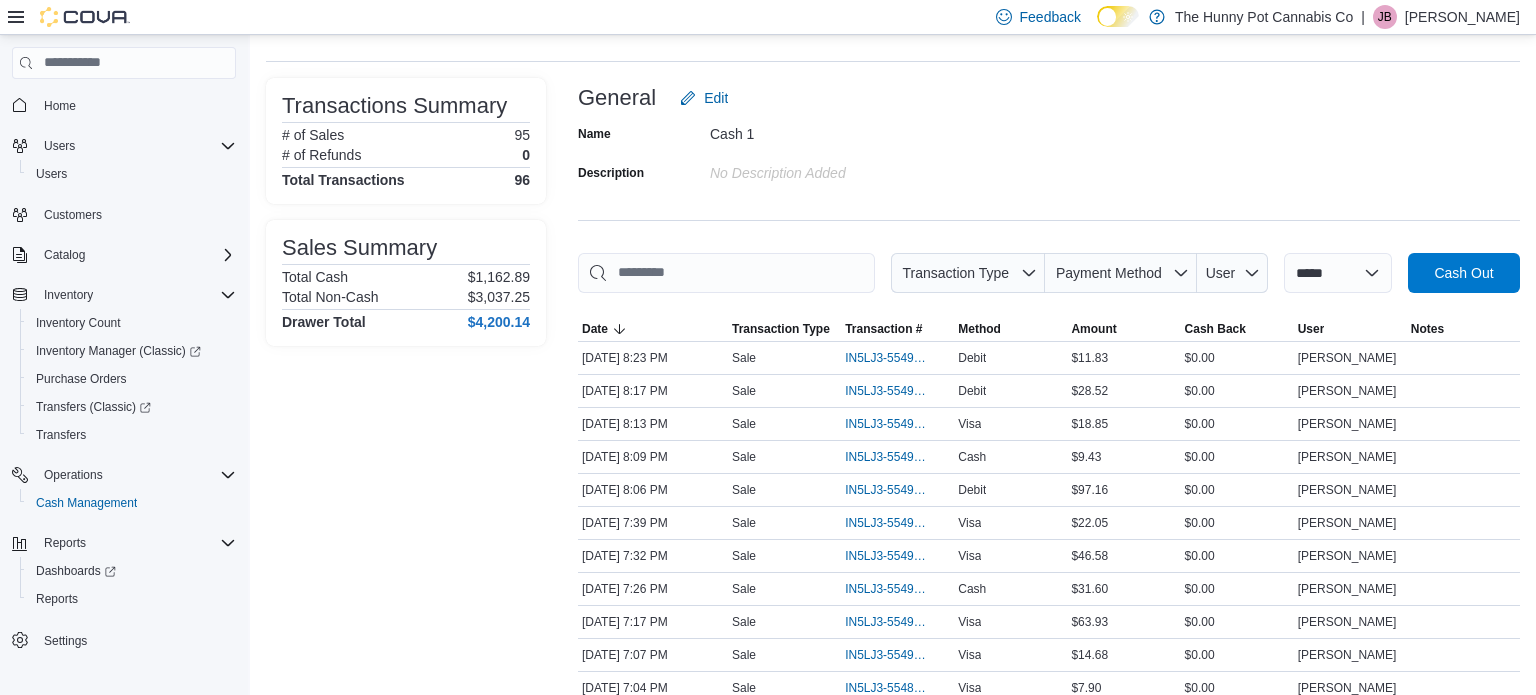 scroll, scrollTop: 99, scrollLeft: 0, axis: vertical 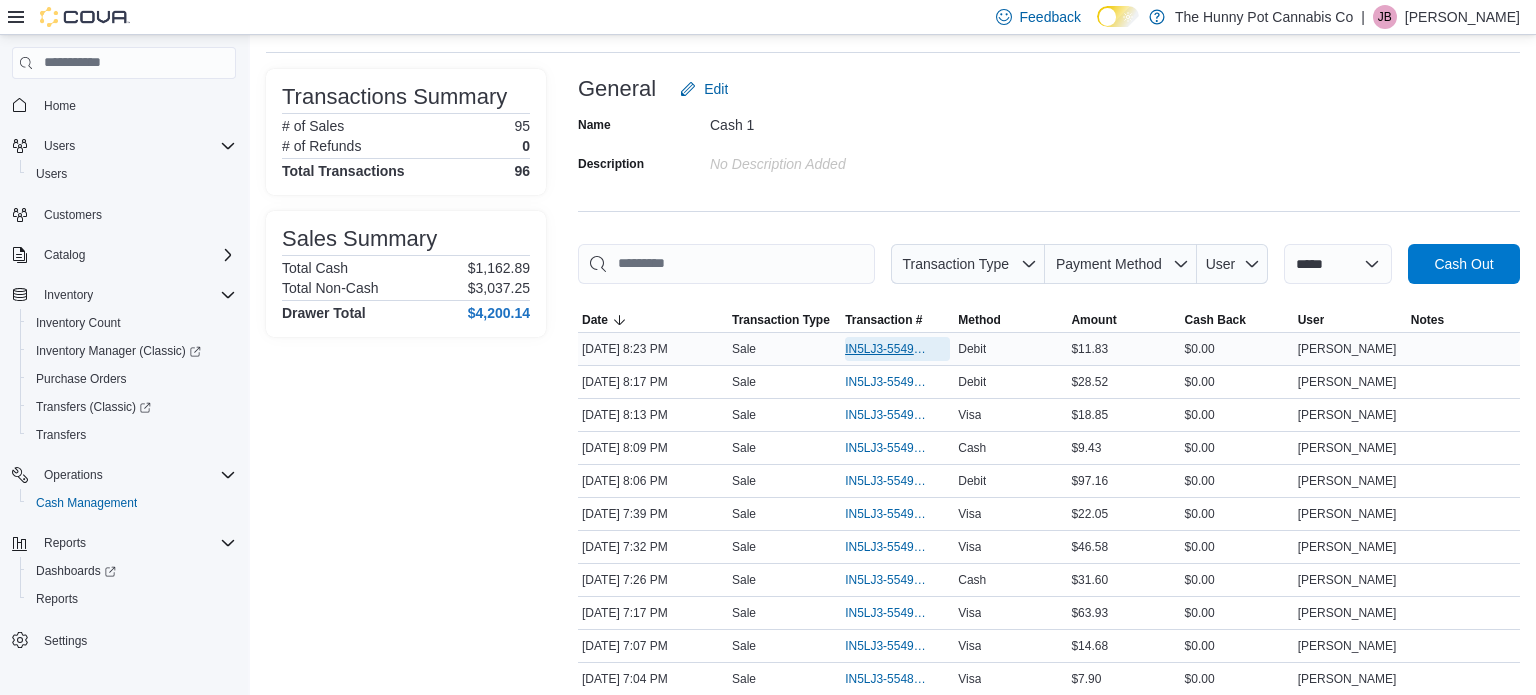 click on "IN5LJ3-5549653" at bounding box center [887, 349] 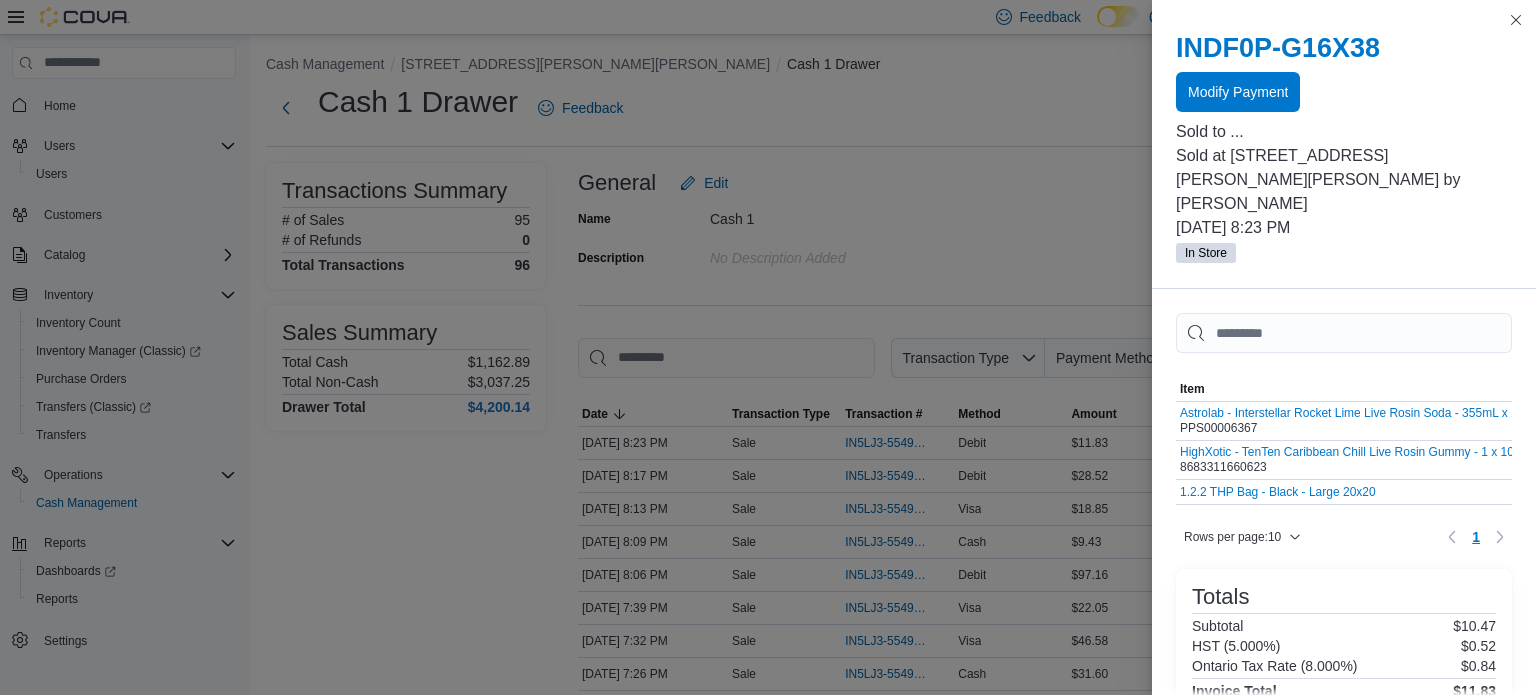 scroll, scrollTop: 10, scrollLeft: 0, axis: vertical 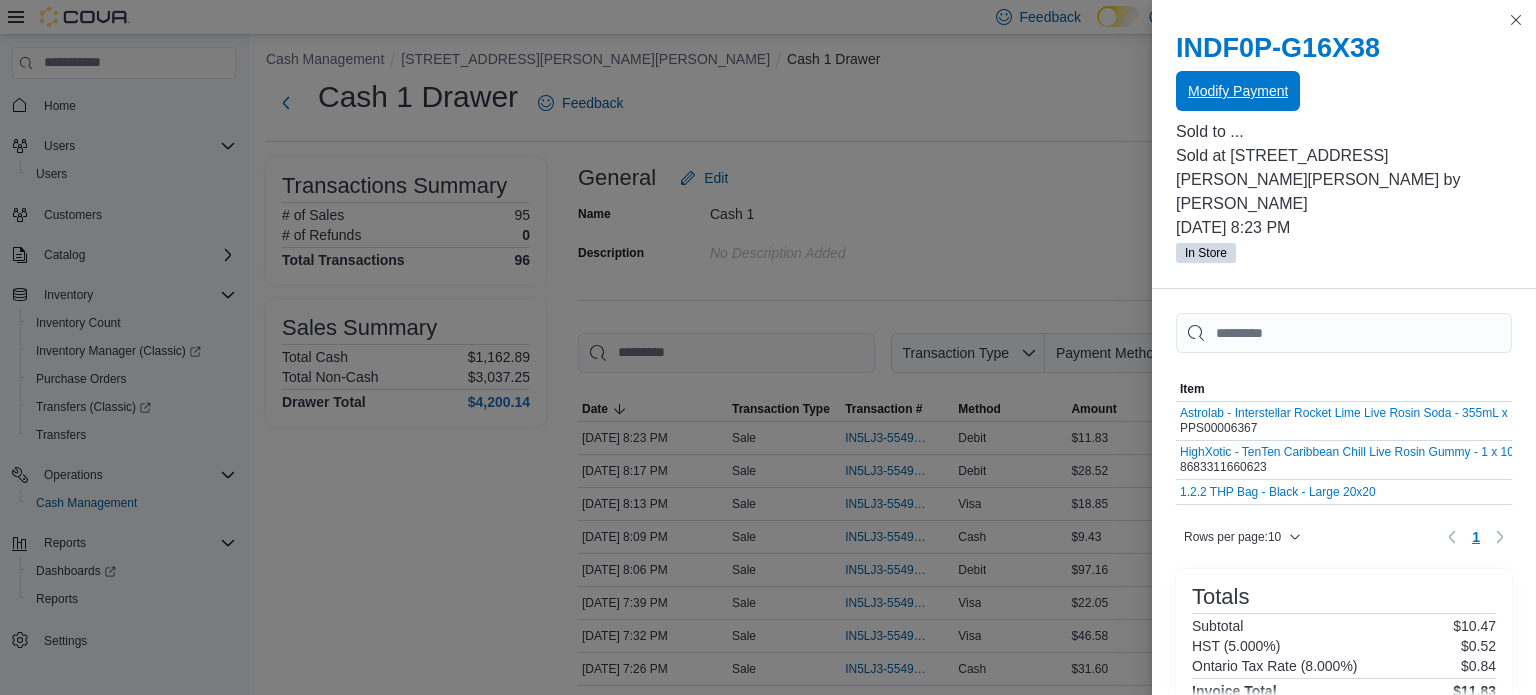 click on "Modify Payment" at bounding box center [1238, 91] 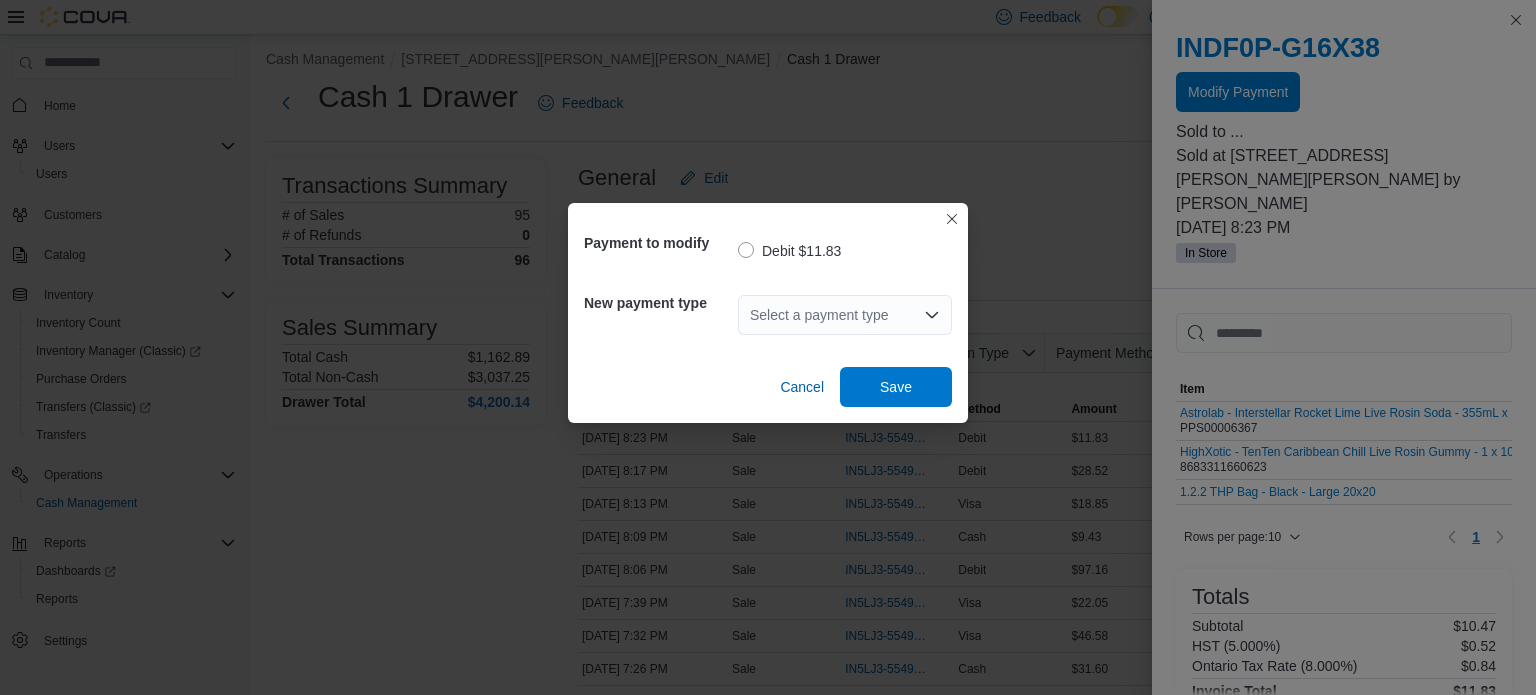 click on "Select a payment type" at bounding box center (845, 315) 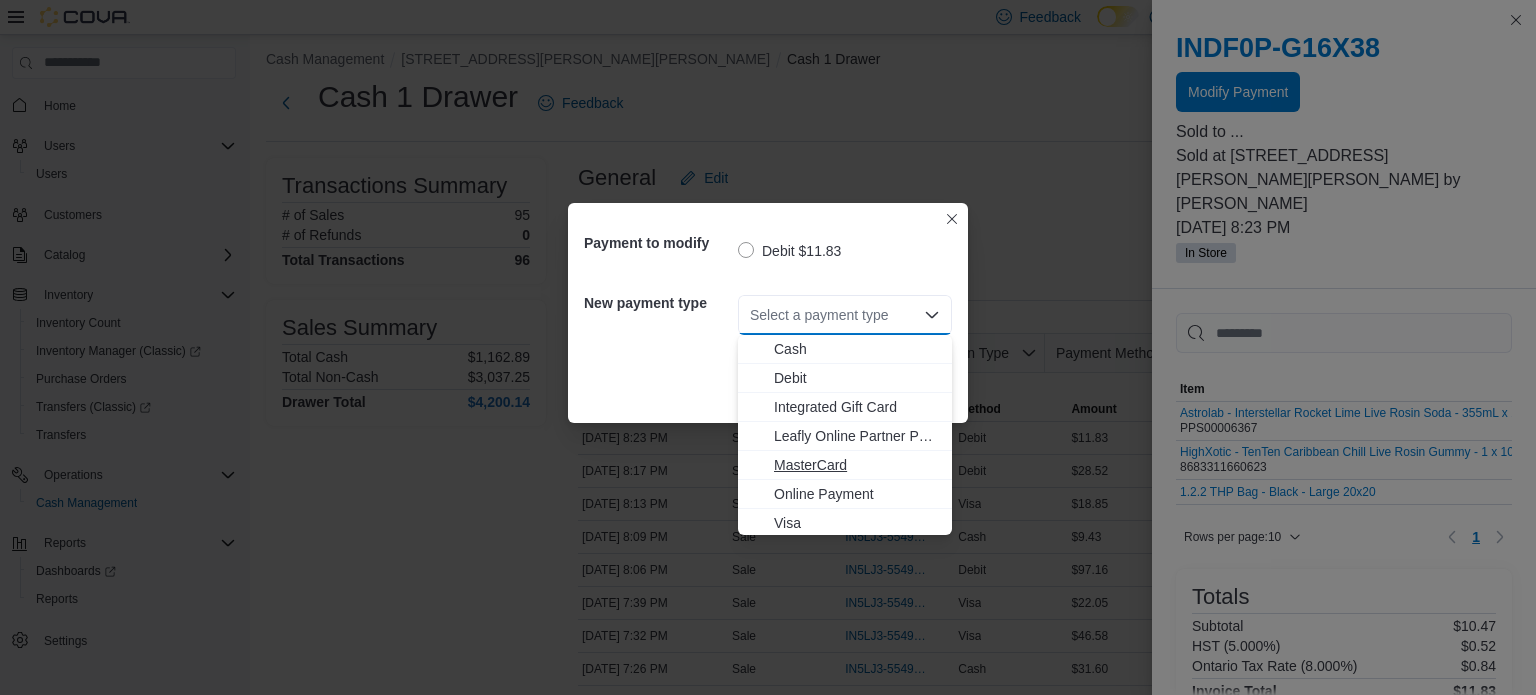 click on "MasterCard" at bounding box center (857, 465) 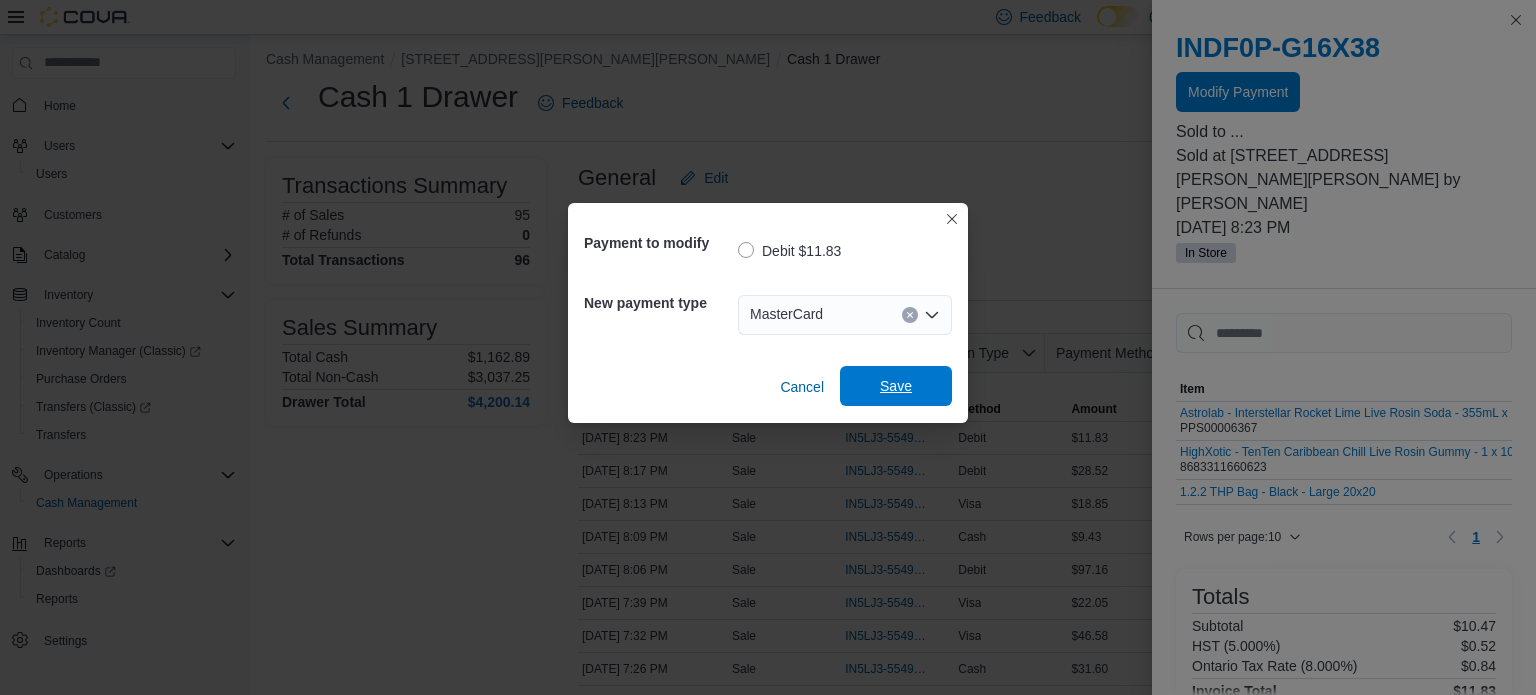 click on "Save" at bounding box center [896, 386] 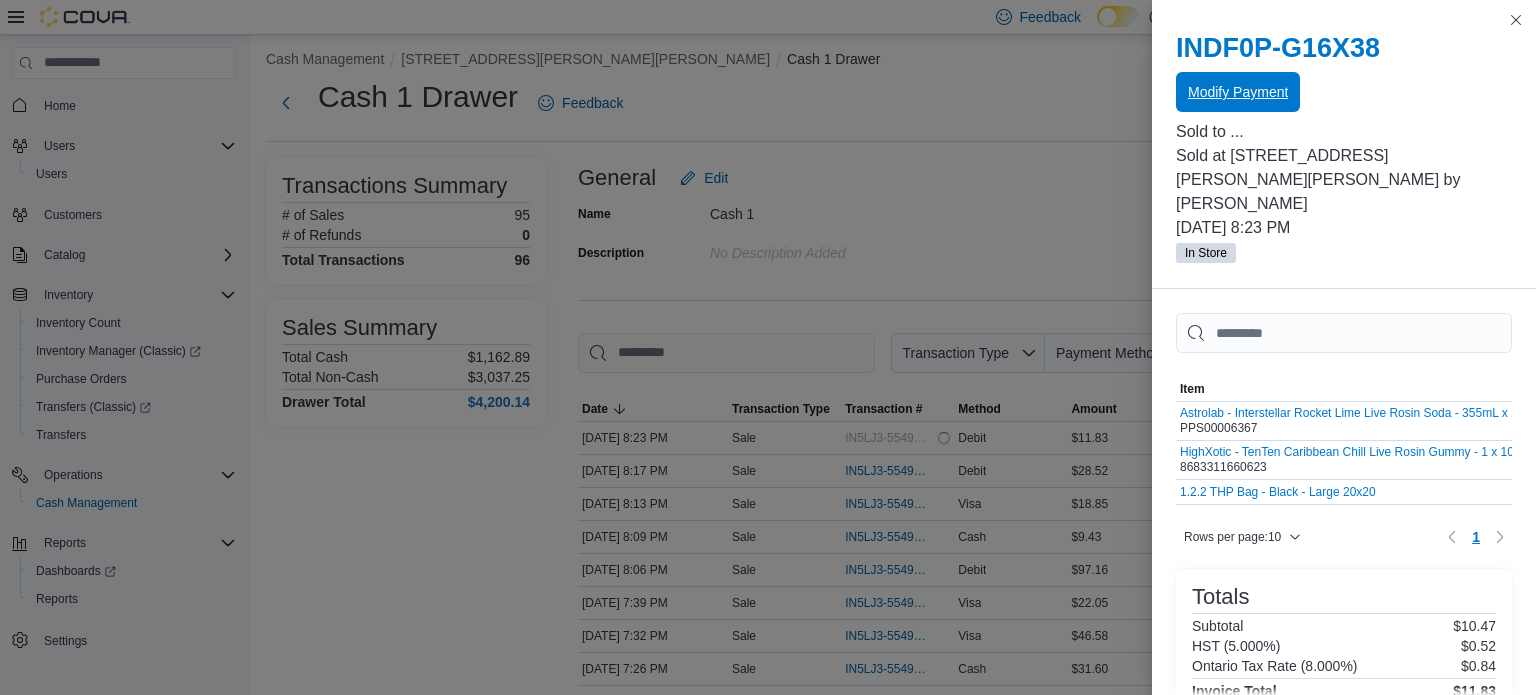 scroll, scrollTop: 0, scrollLeft: 0, axis: both 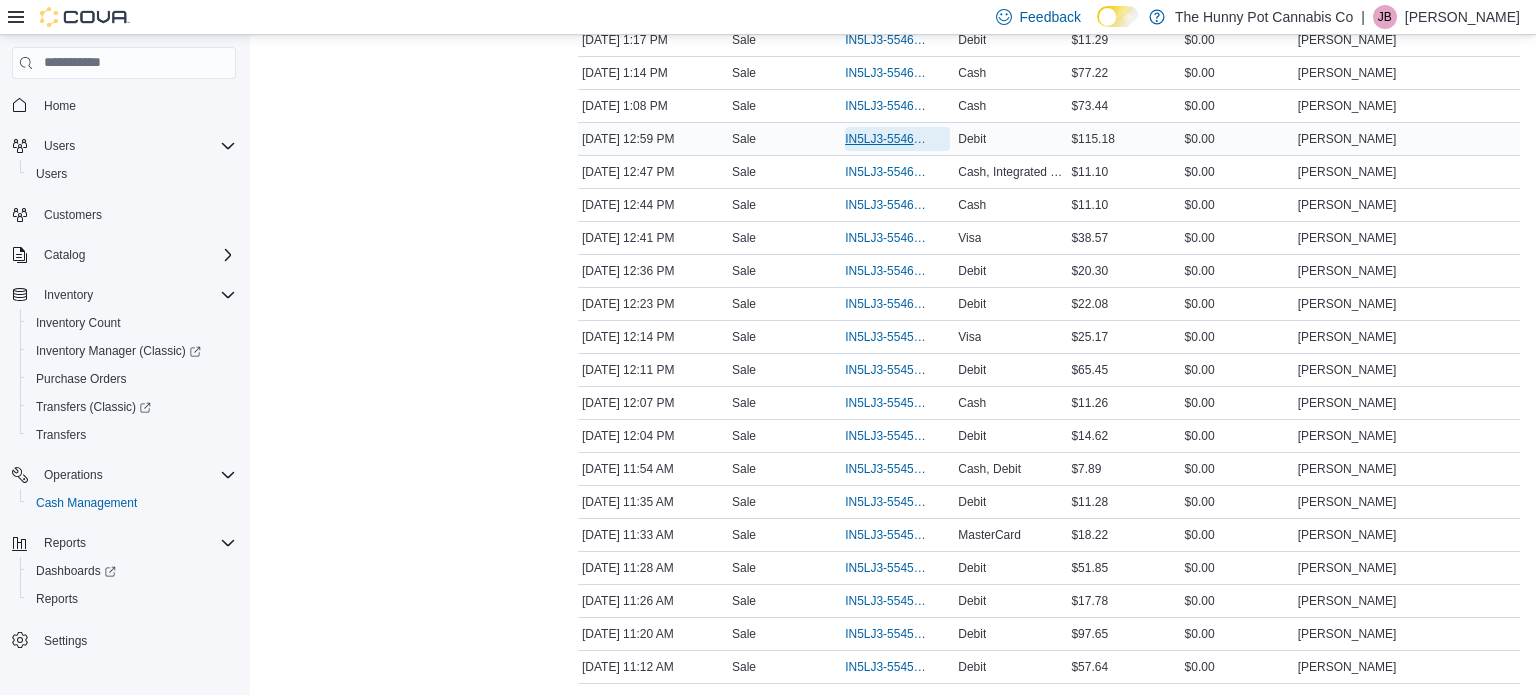 click on "IN5LJ3-5546215" at bounding box center [887, 139] 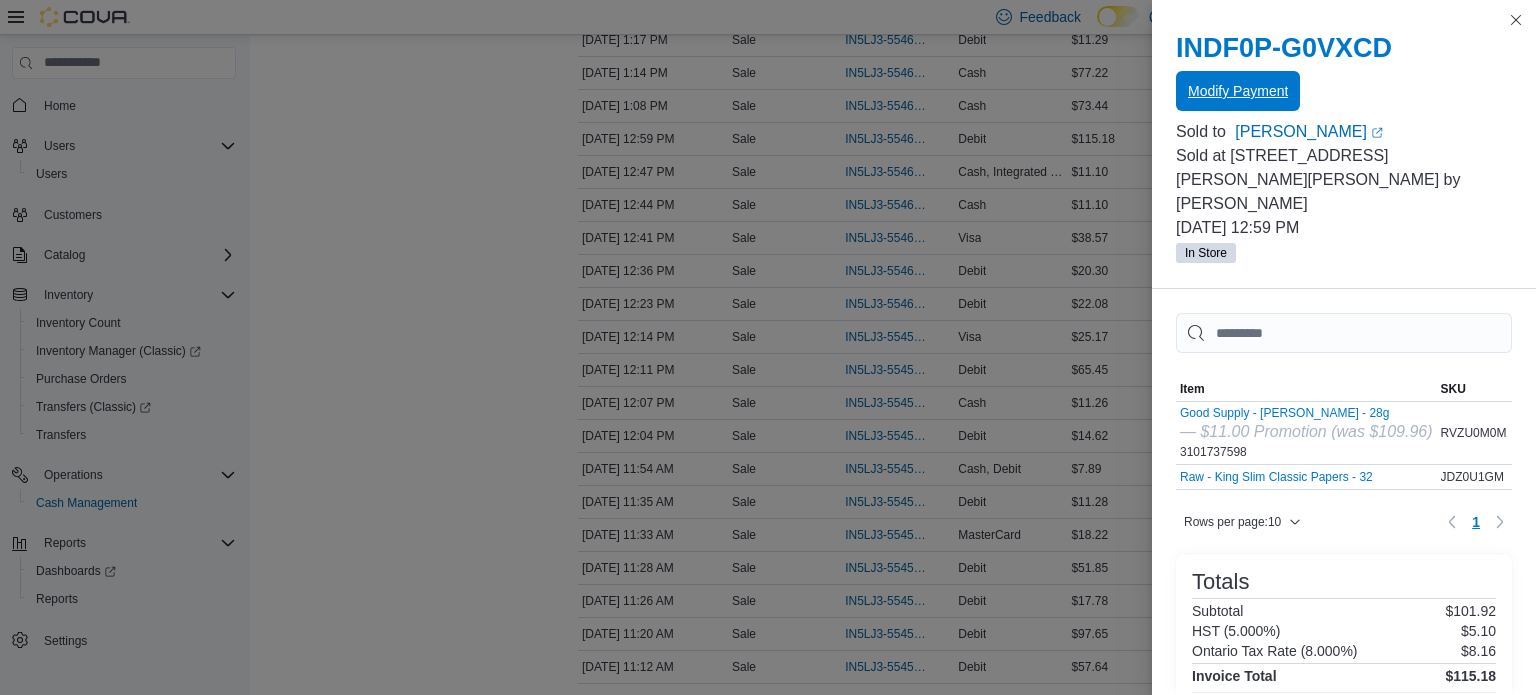 click on "Modify Payment" at bounding box center [1238, 91] 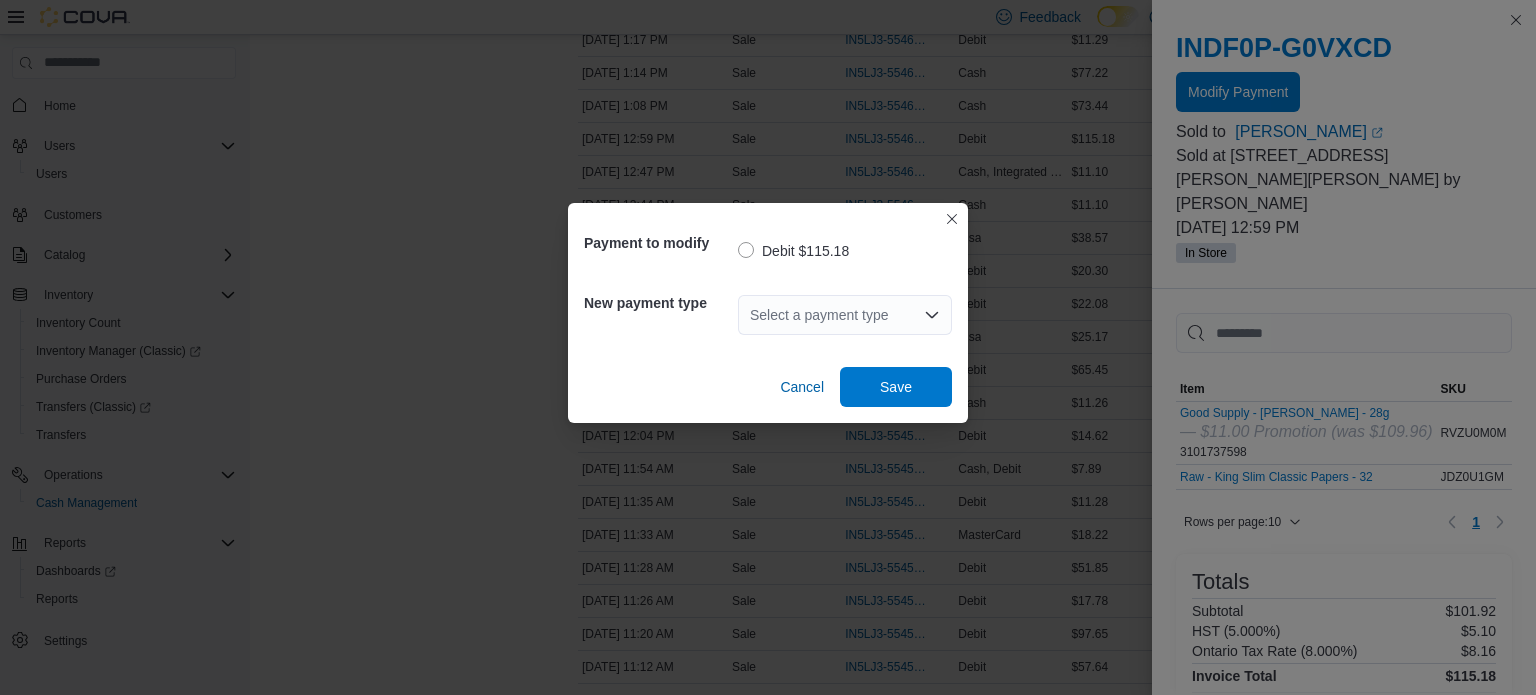 click on "Select a payment type" at bounding box center [845, 315] 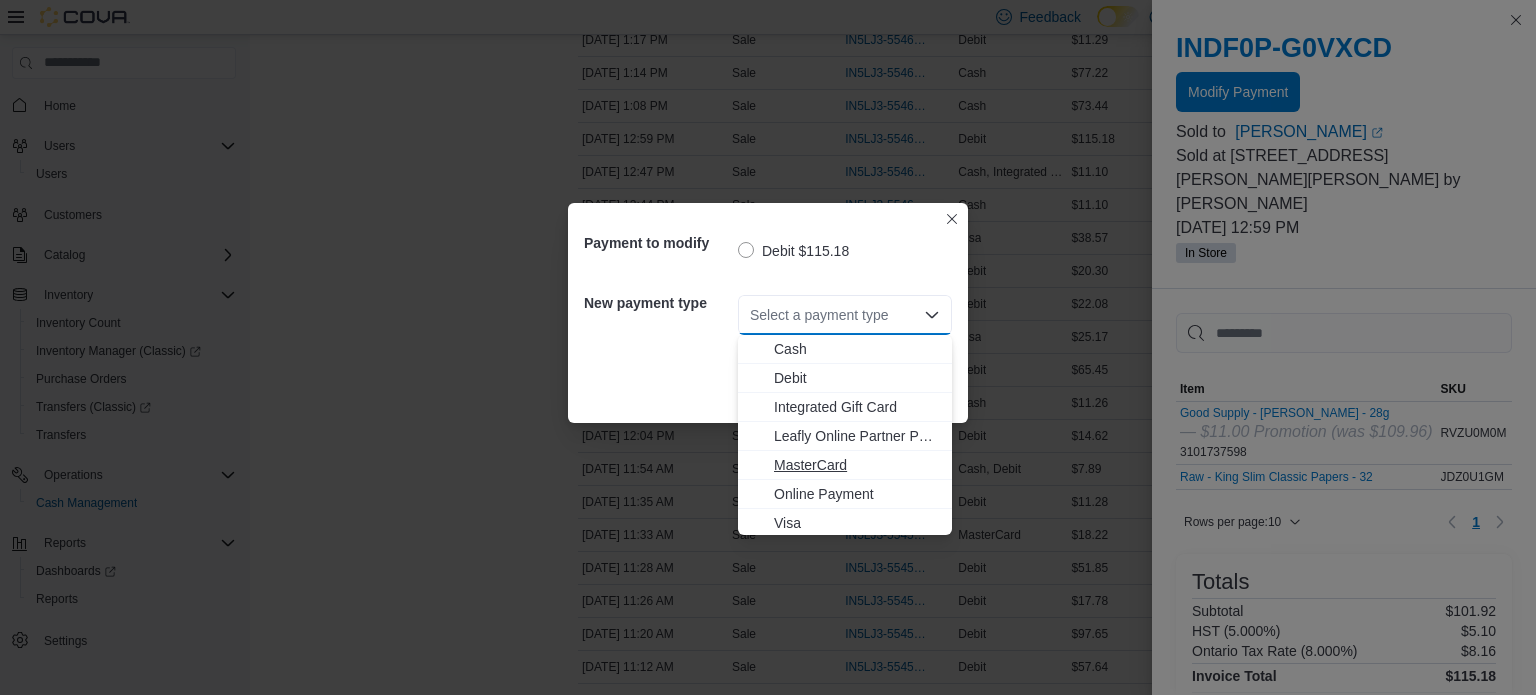 click on "MasterCard" at bounding box center [857, 465] 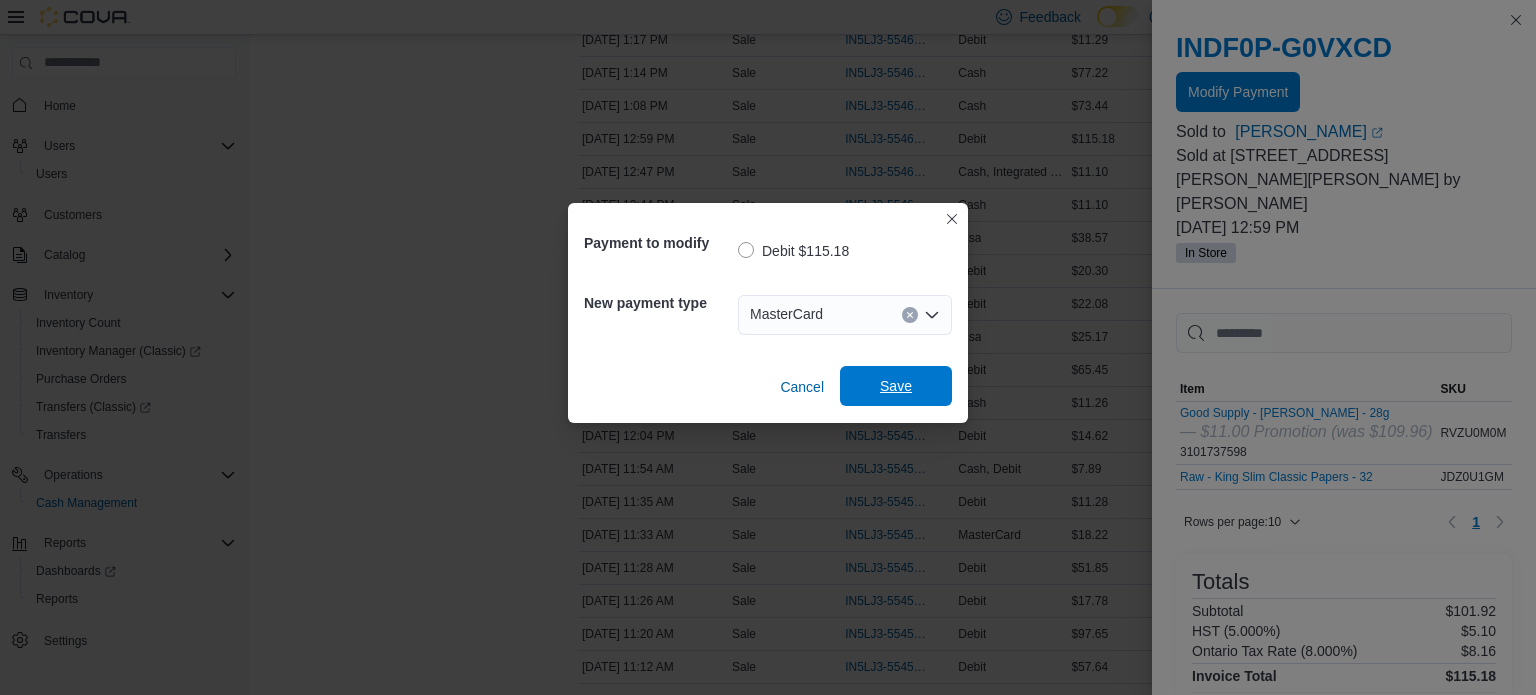 click on "Save" at bounding box center (896, 386) 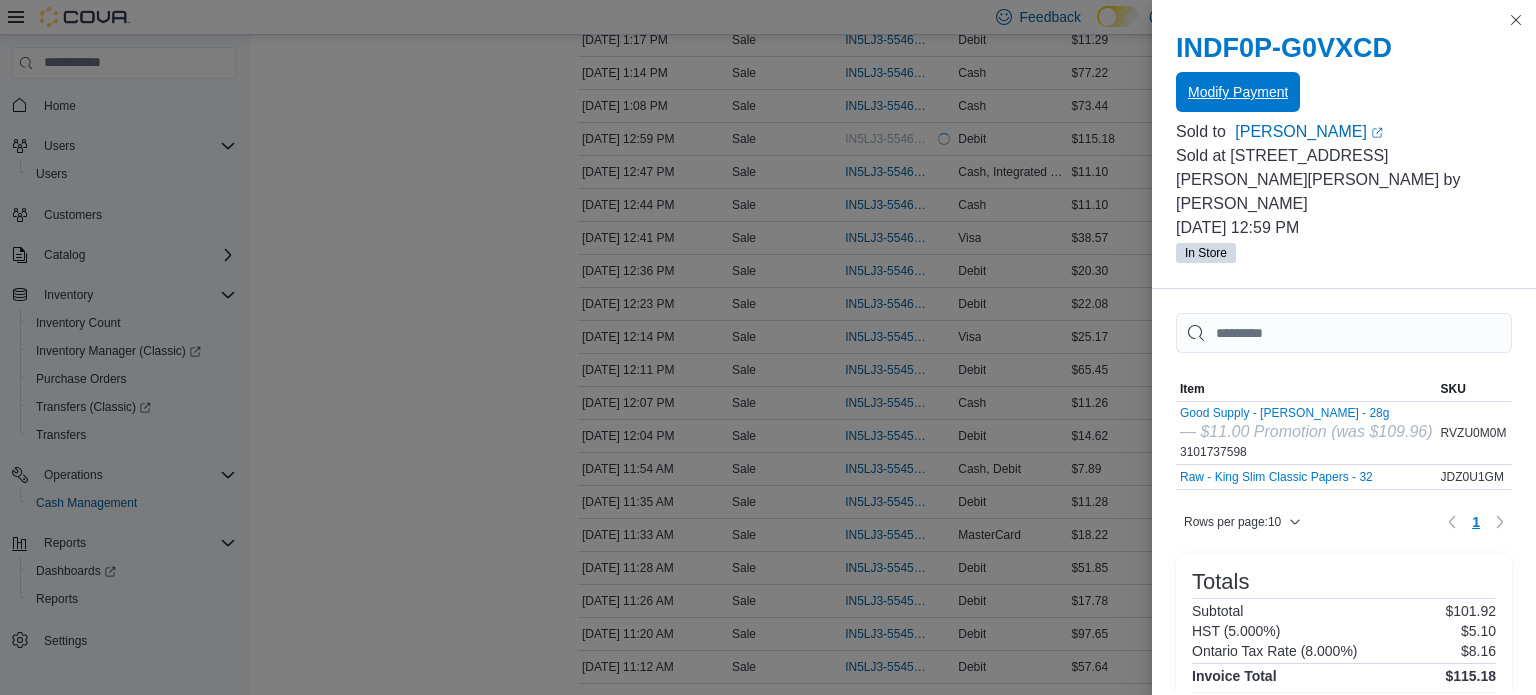 scroll, scrollTop: 0, scrollLeft: 0, axis: both 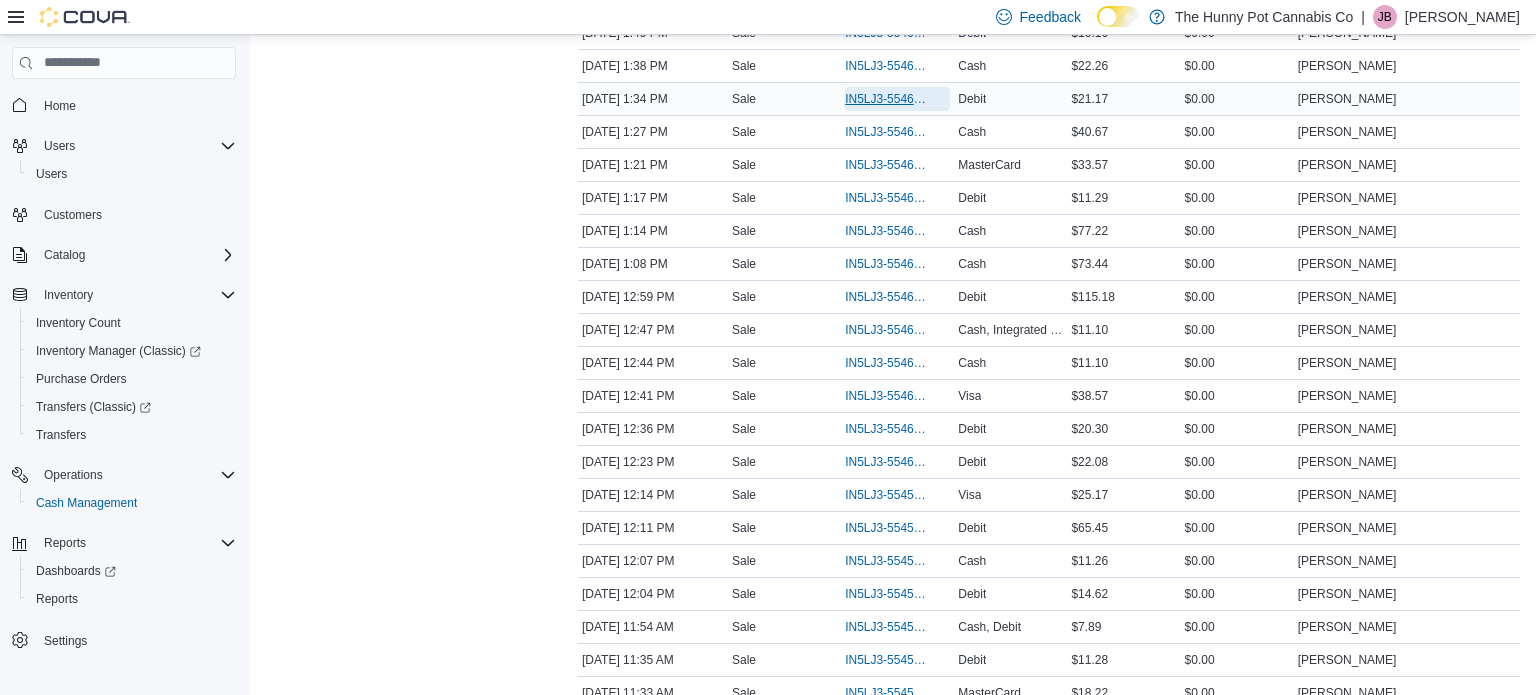 click on "IN5LJ3-5546405" at bounding box center (887, 99) 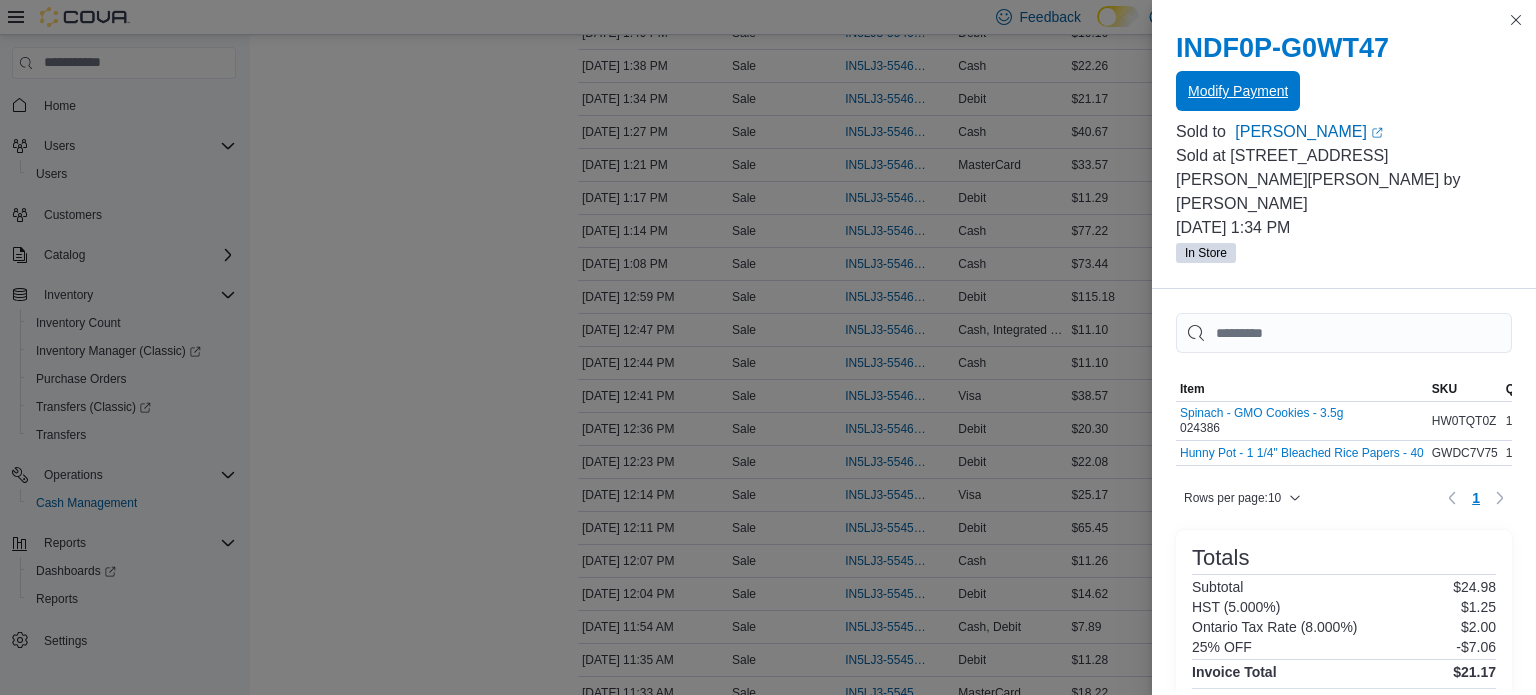 click on "Modify Payment" at bounding box center (1238, 91) 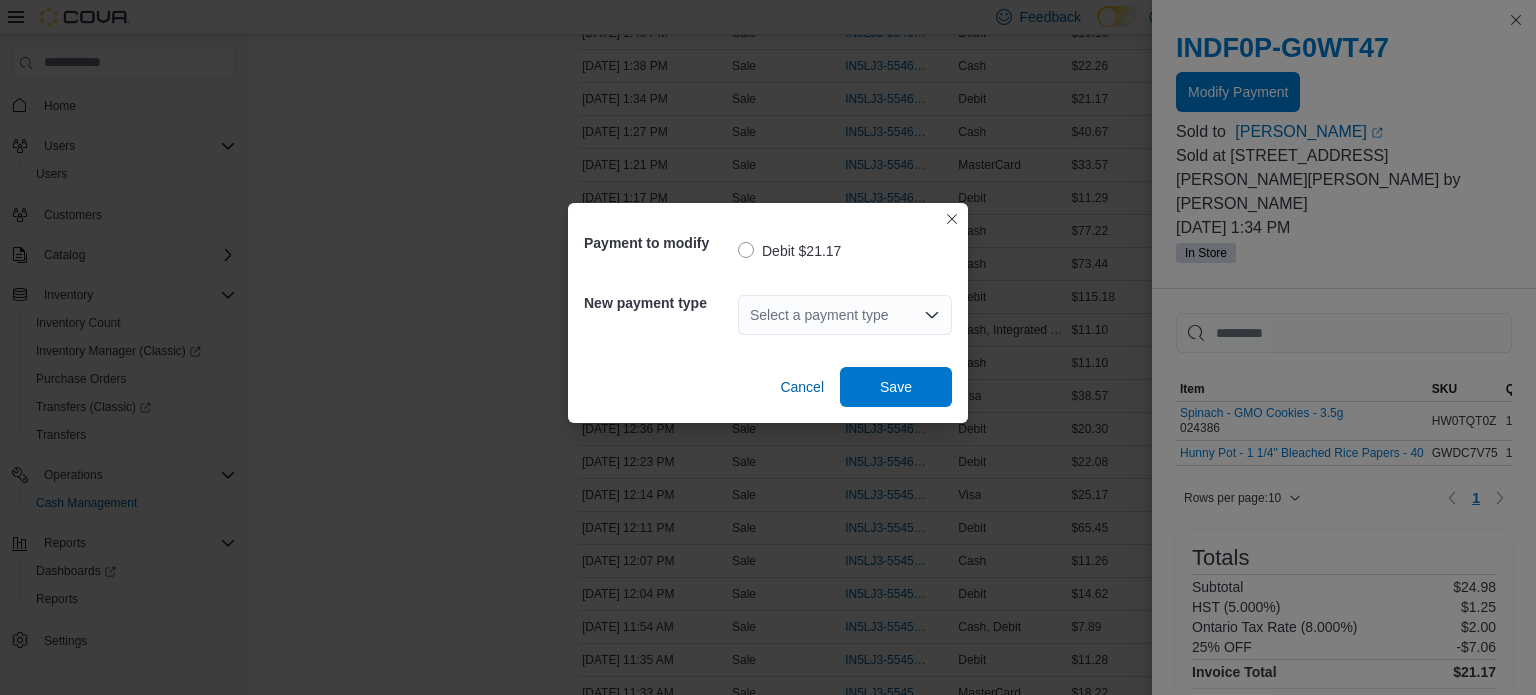 click 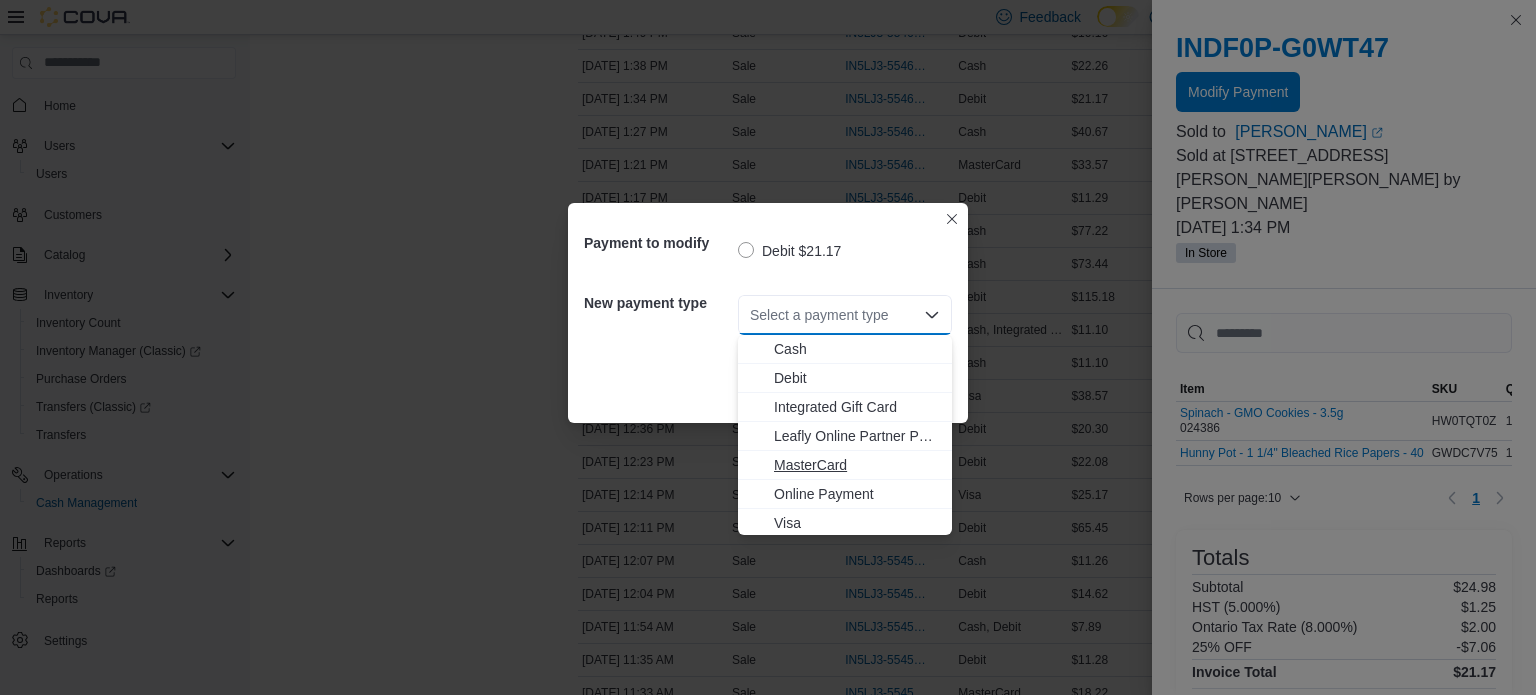 click on "MasterCard" at bounding box center [857, 465] 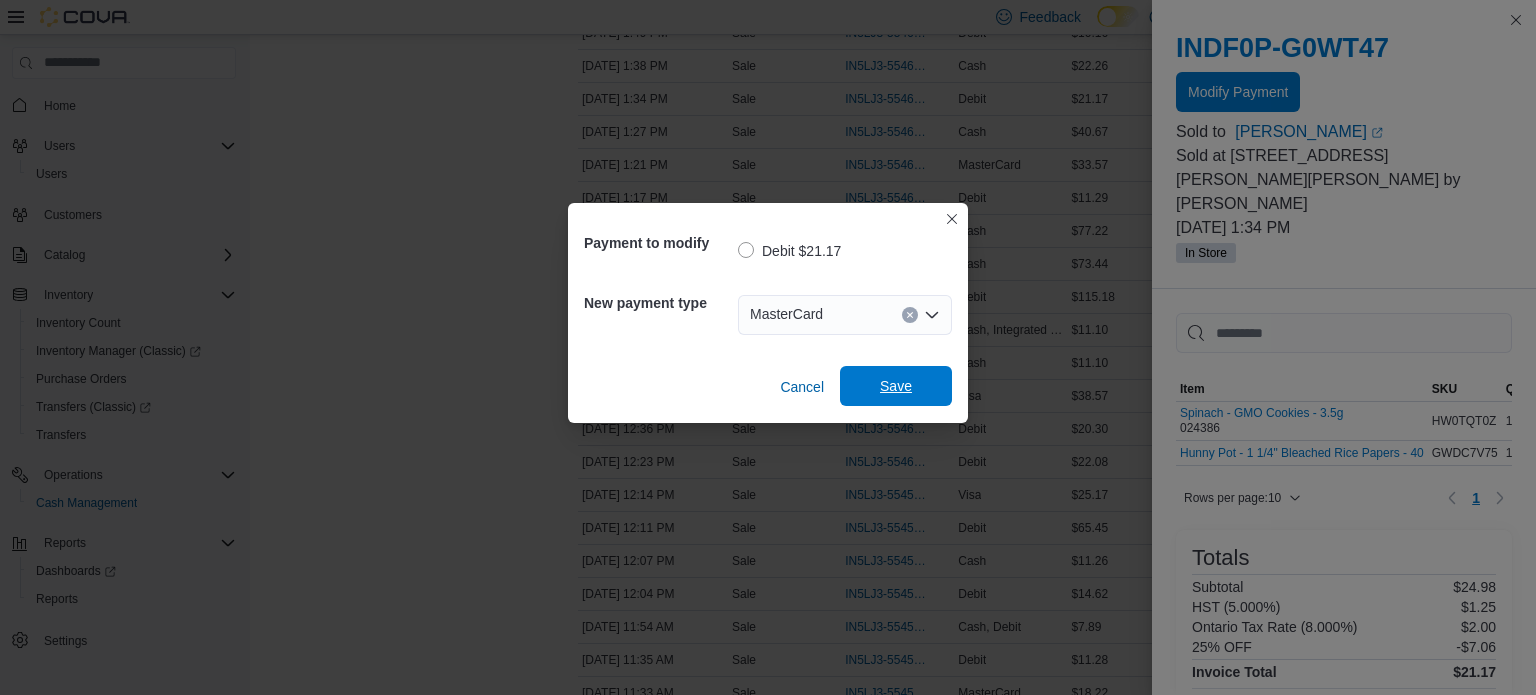 click on "Save" at bounding box center [896, 386] 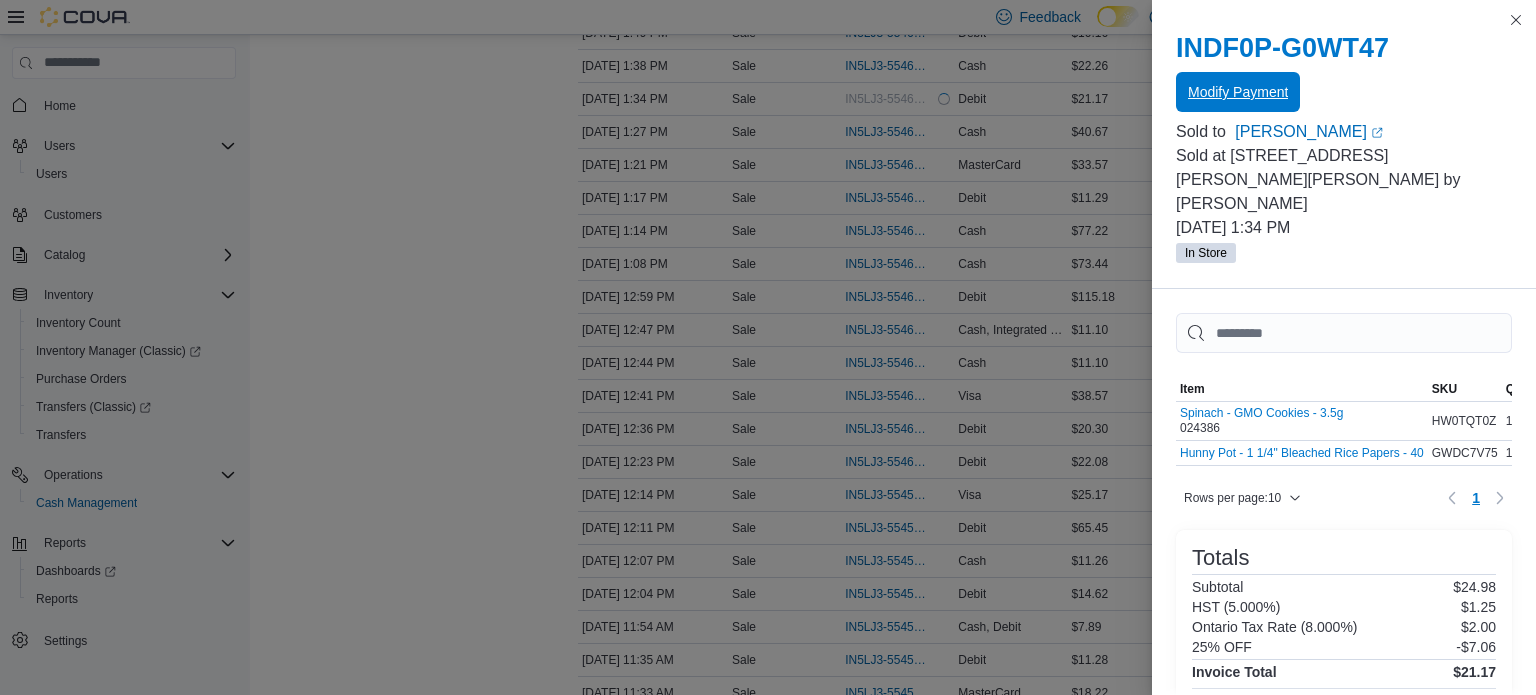 scroll, scrollTop: 0, scrollLeft: 0, axis: both 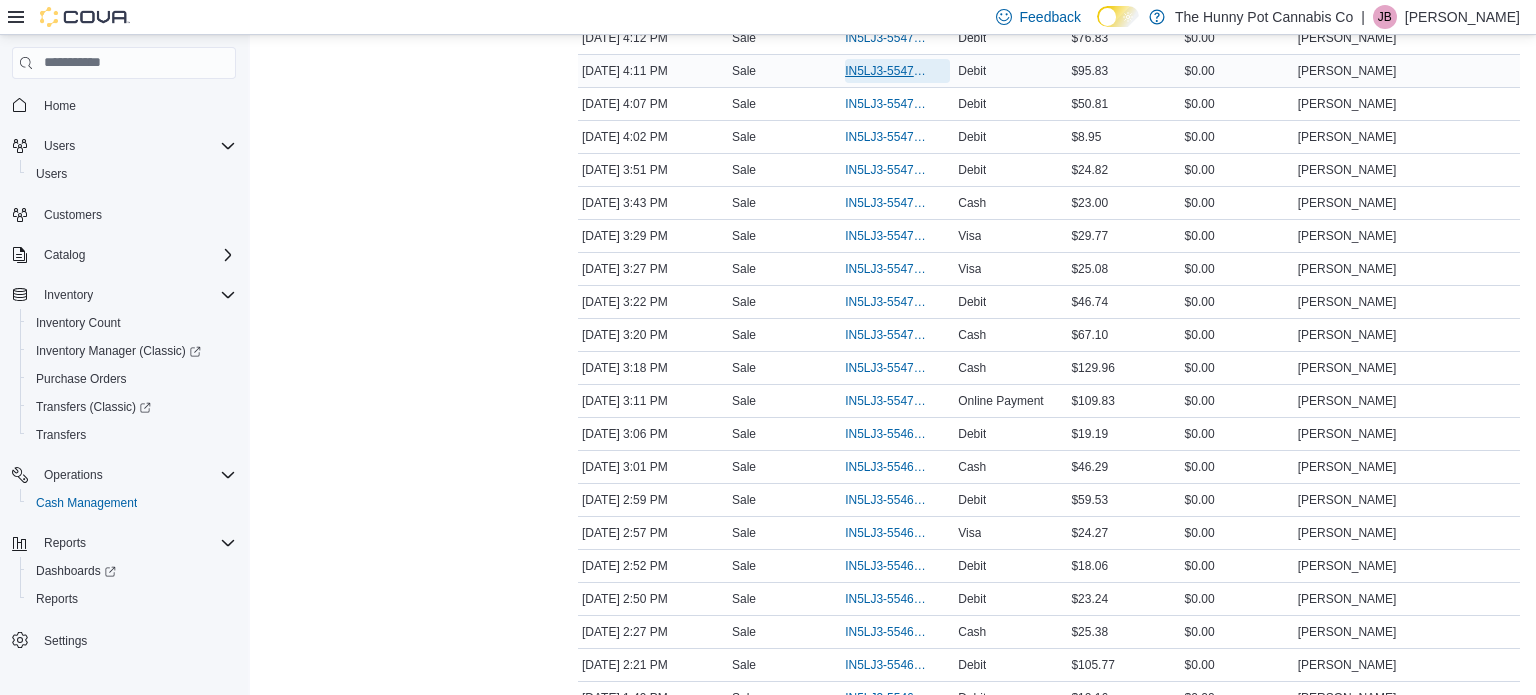 click on "IN5LJ3-5547433" at bounding box center [887, 71] 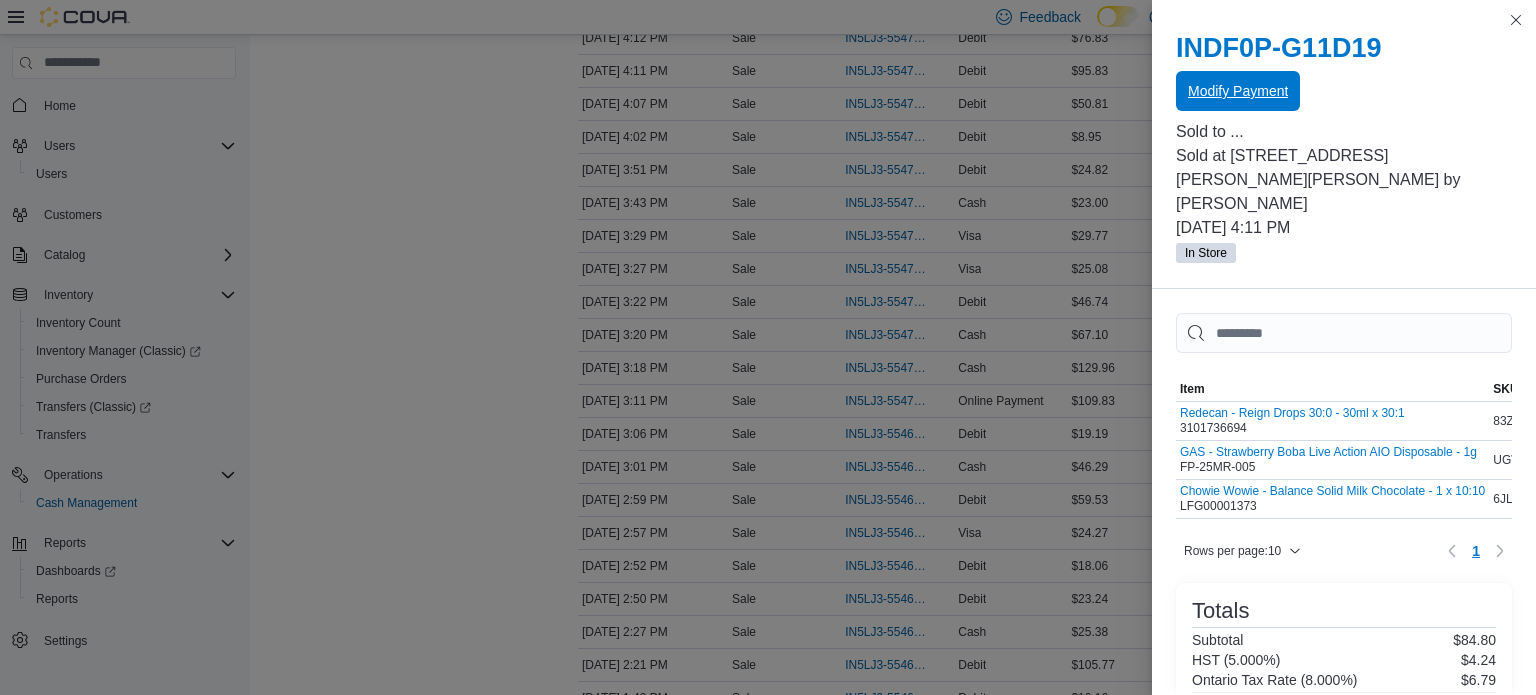 click on "Modify Payment" at bounding box center (1238, 91) 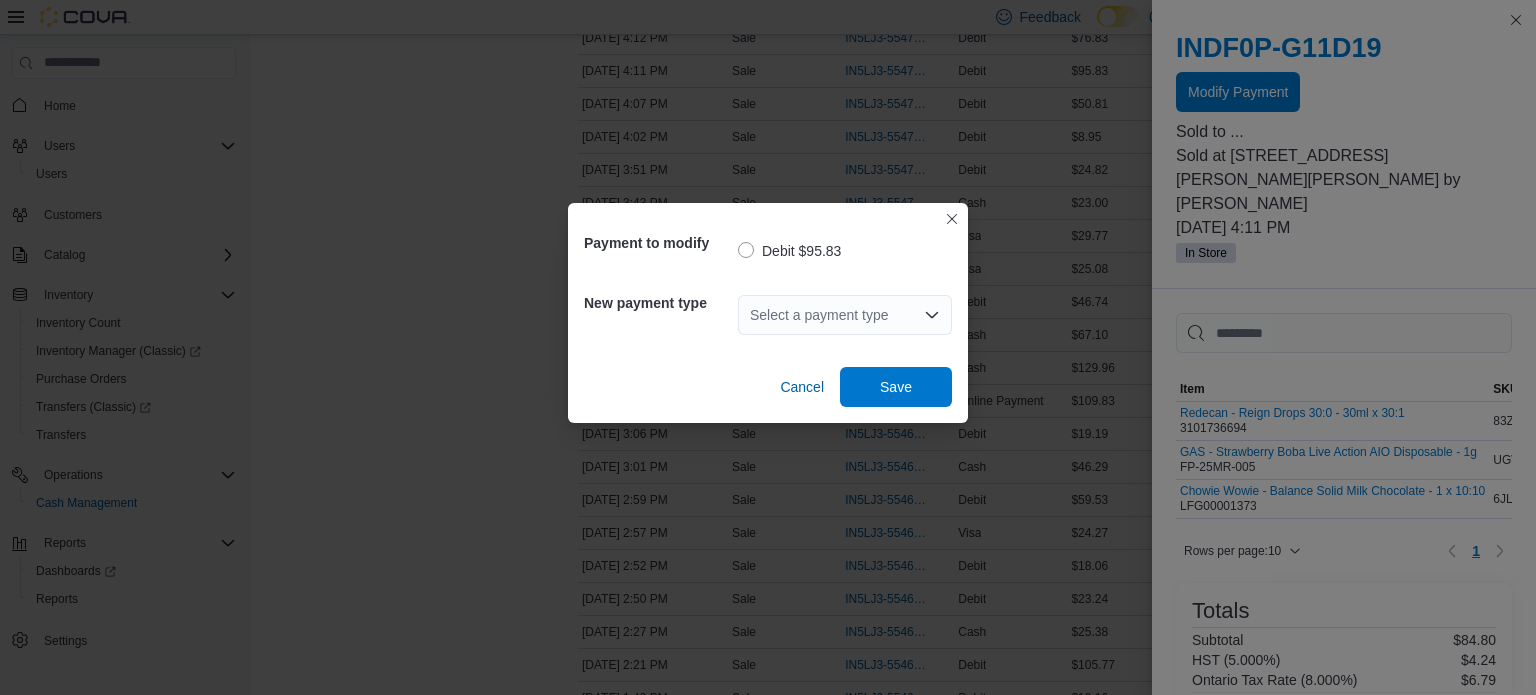 click on "Select a payment type" at bounding box center (845, 315) 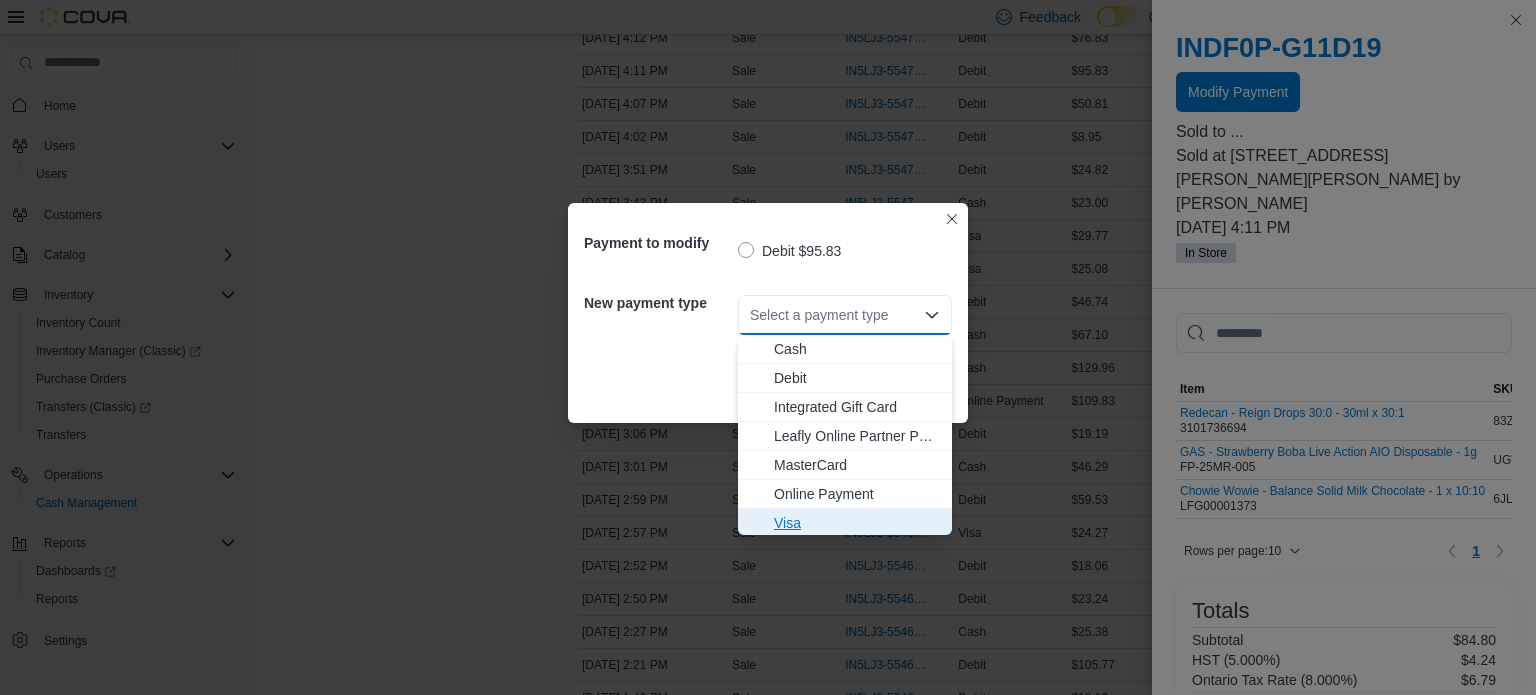 click on "Visa" at bounding box center (857, 523) 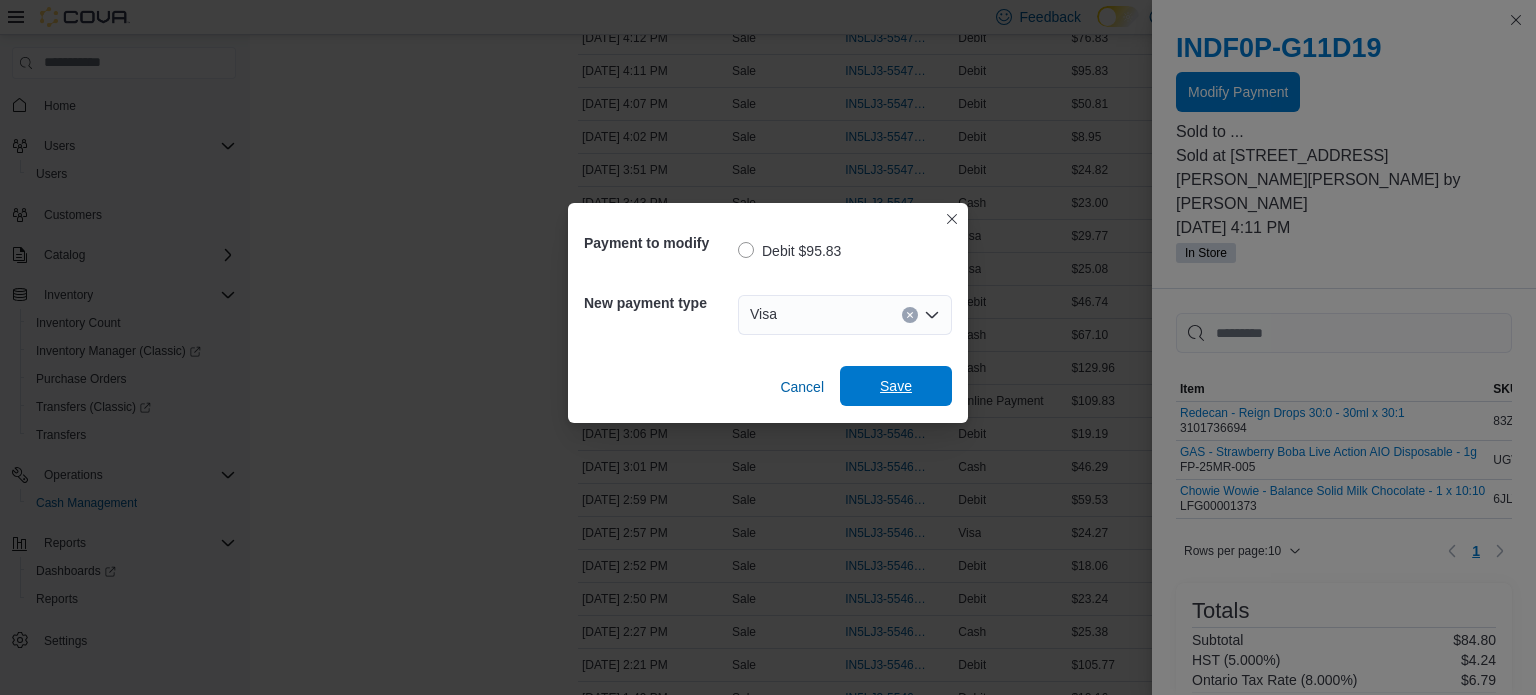click on "Save" at bounding box center (896, 386) 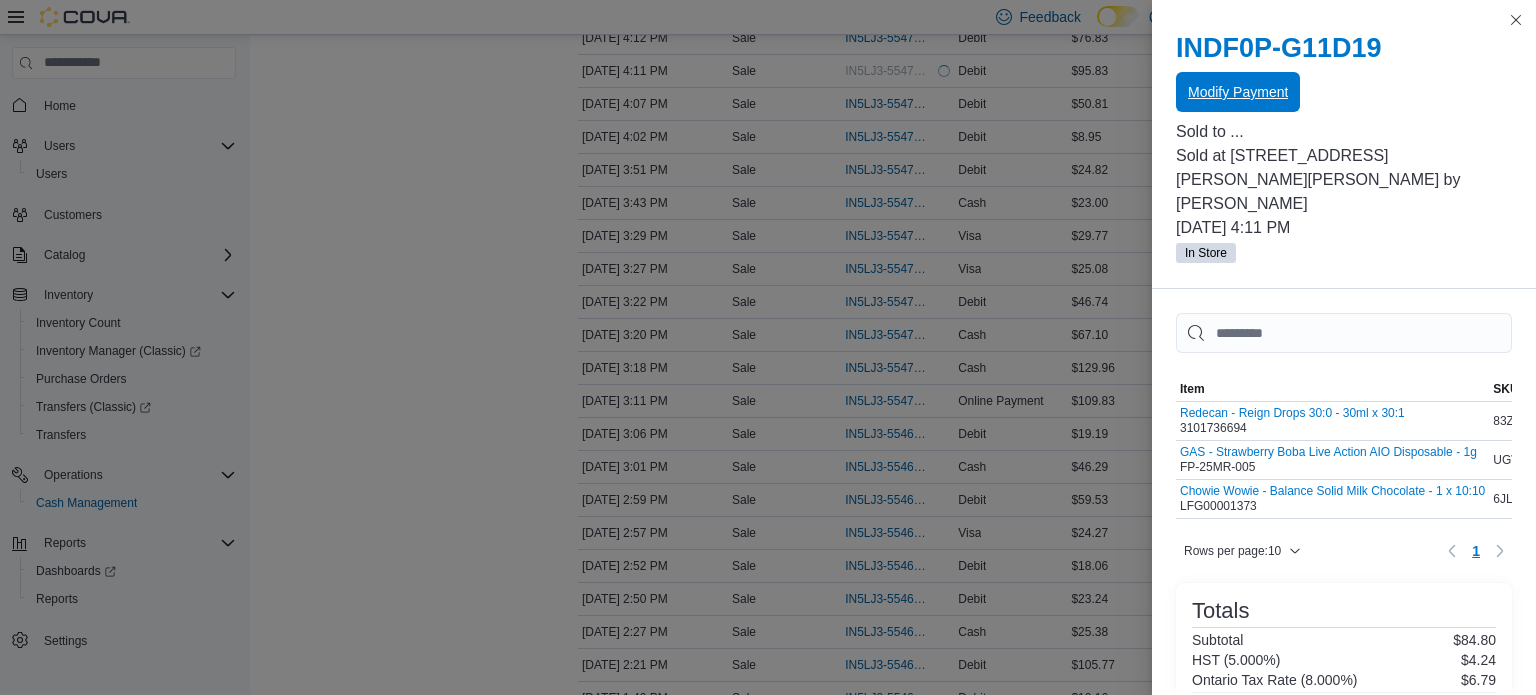 scroll, scrollTop: 0, scrollLeft: 0, axis: both 